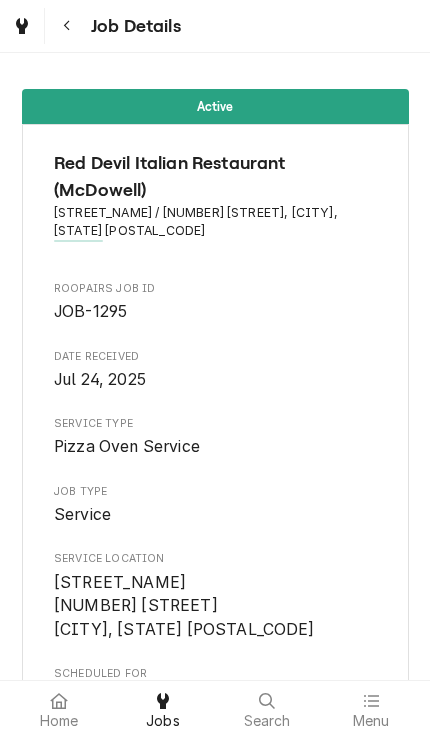 scroll, scrollTop: 0, scrollLeft: 0, axis: both 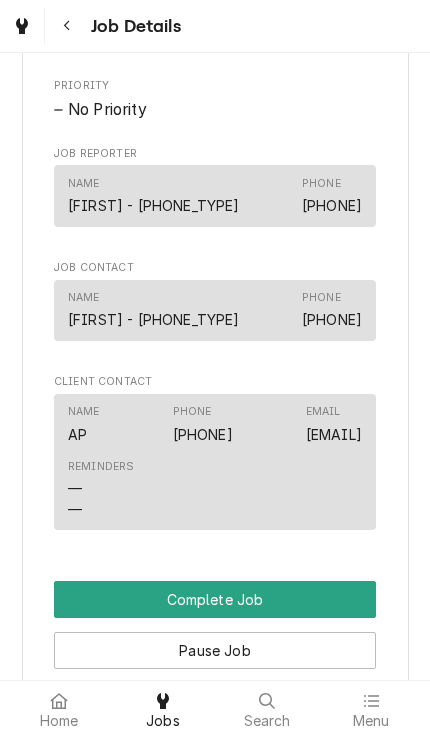 click on "Complete Job" at bounding box center (215, 599) 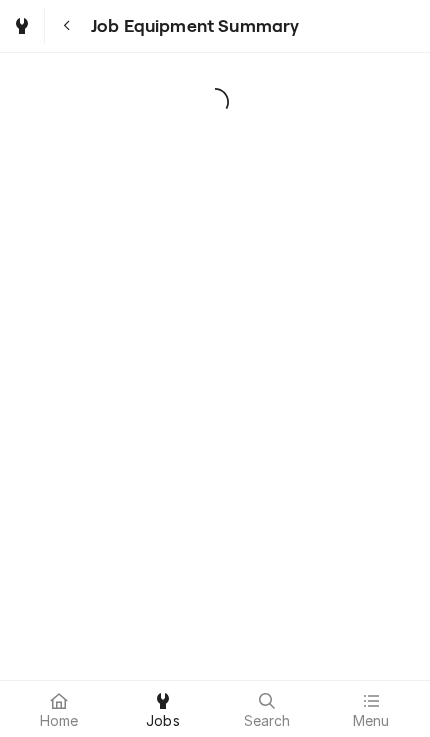 scroll, scrollTop: 0, scrollLeft: 0, axis: both 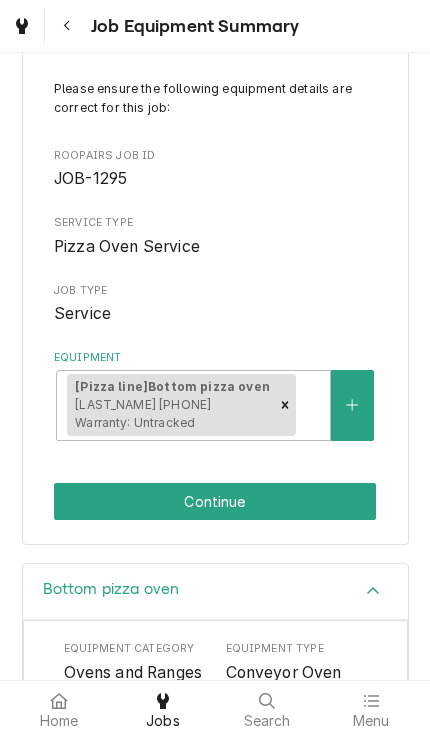 click on "Continue" at bounding box center (215, 501) 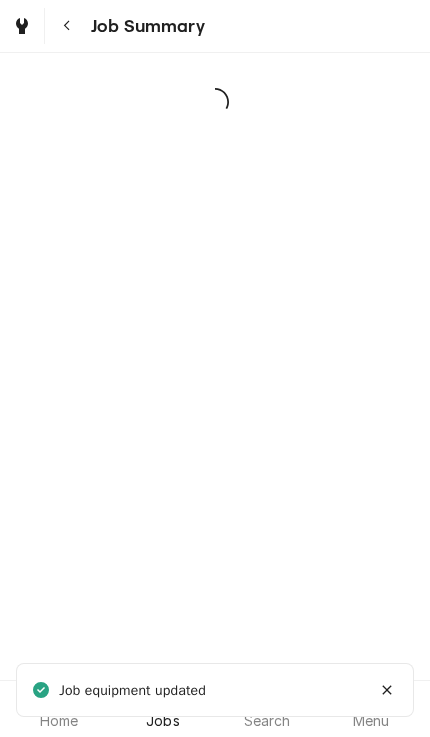 scroll, scrollTop: 0, scrollLeft: 0, axis: both 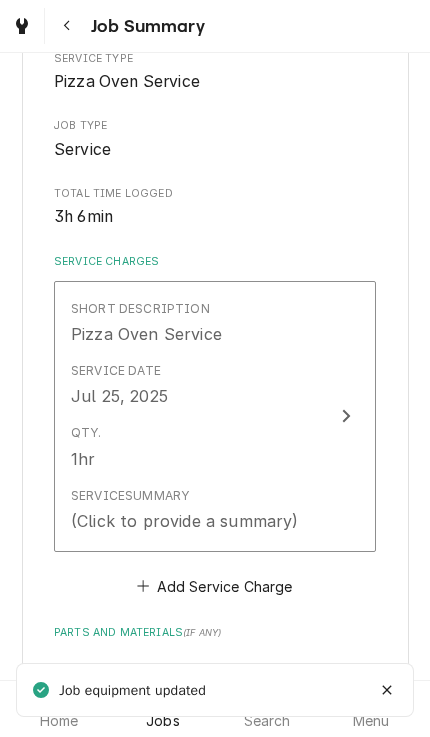 click on "Short Description Pizza Oven Service Service Date Jul 25, 2025 Qty. 1hr Service  Summary (Click to provide a summary)" at bounding box center [215, 416] 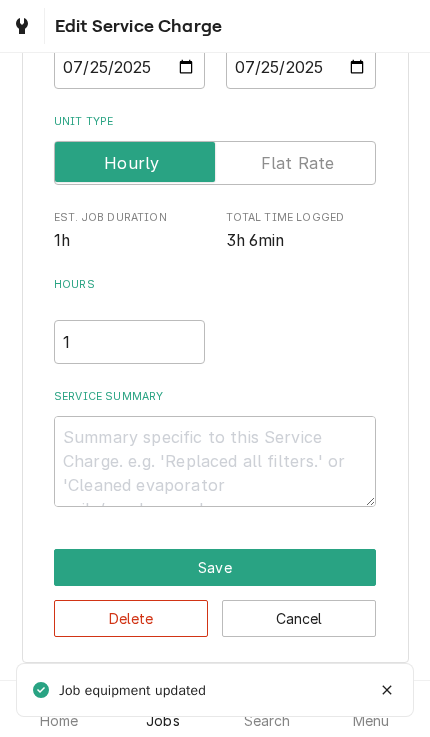 scroll, scrollTop: 208, scrollLeft: 0, axis: vertical 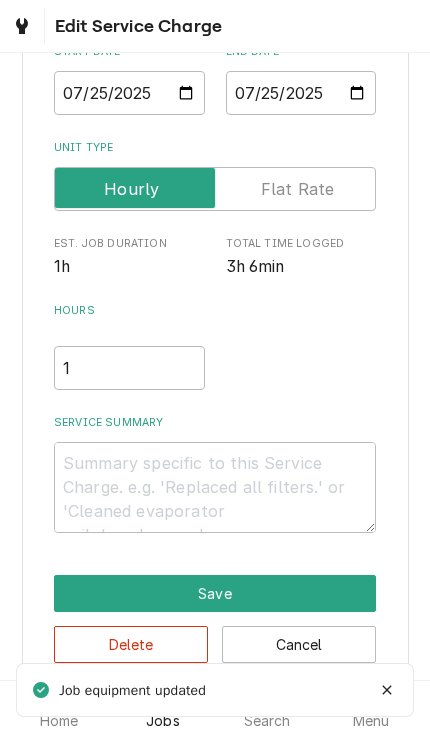 type on "x" 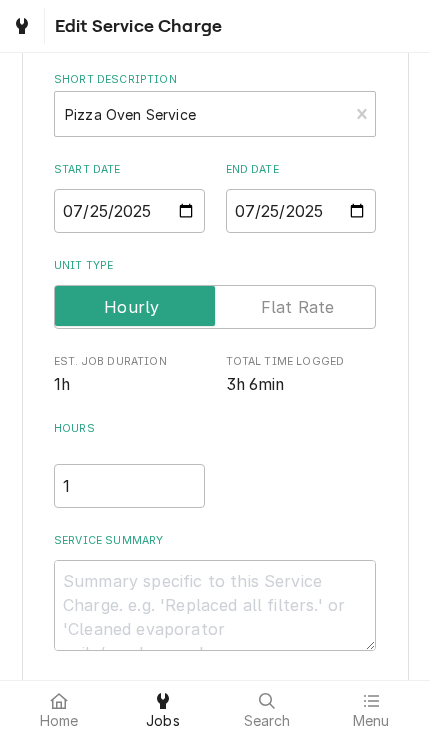 scroll, scrollTop: 111, scrollLeft: 0, axis: vertical 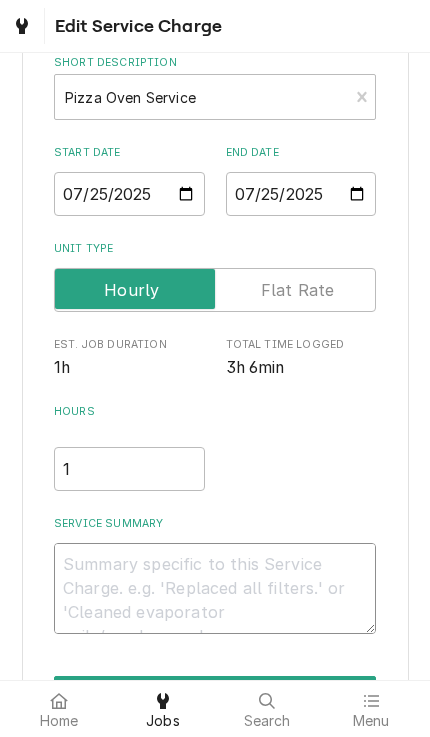 click on "Service Summary" at bounding box center (215, 588) 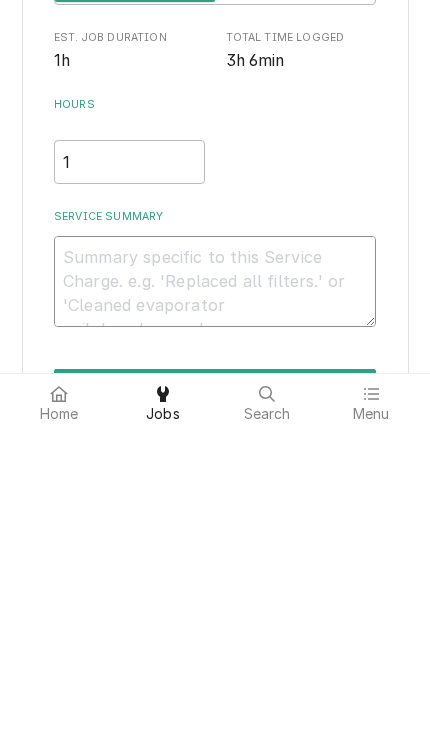 type on "8" 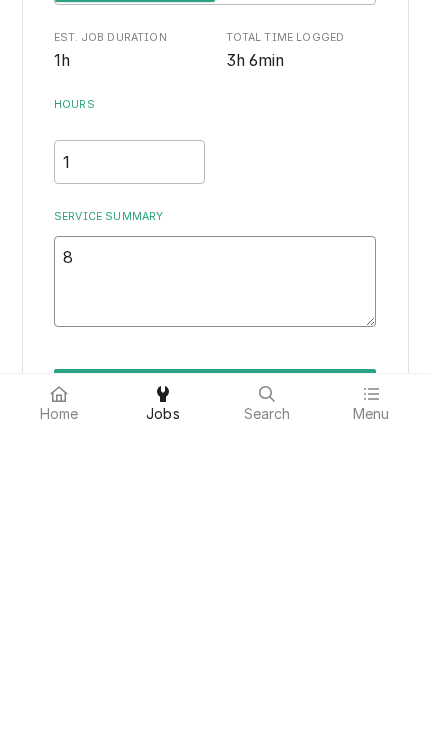 type on "x" 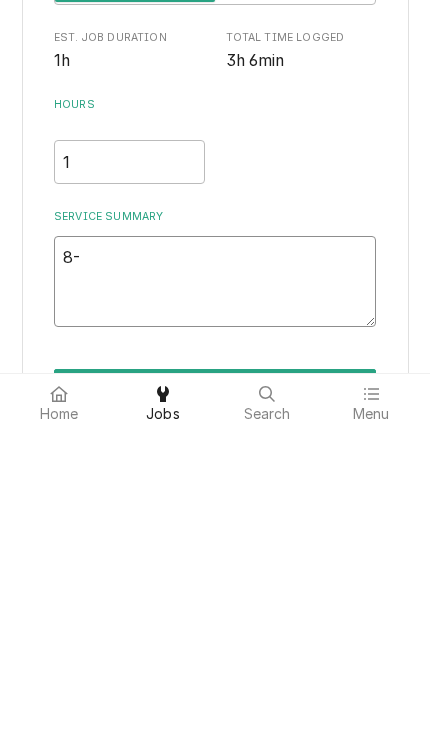 type on "x" 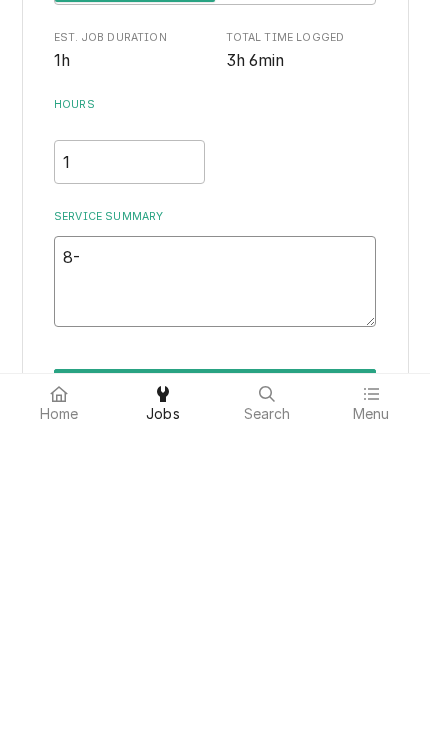 type on "8-4" 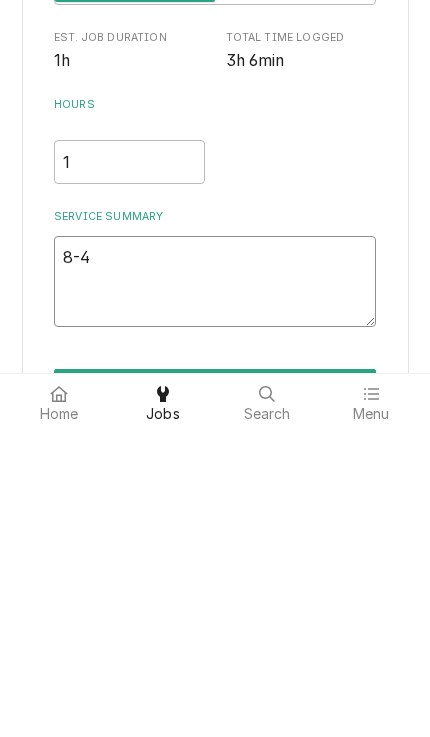 type on "x" 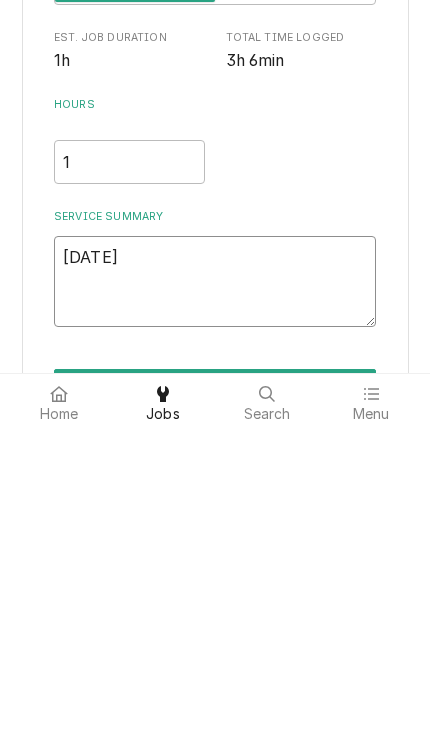 type on "x" 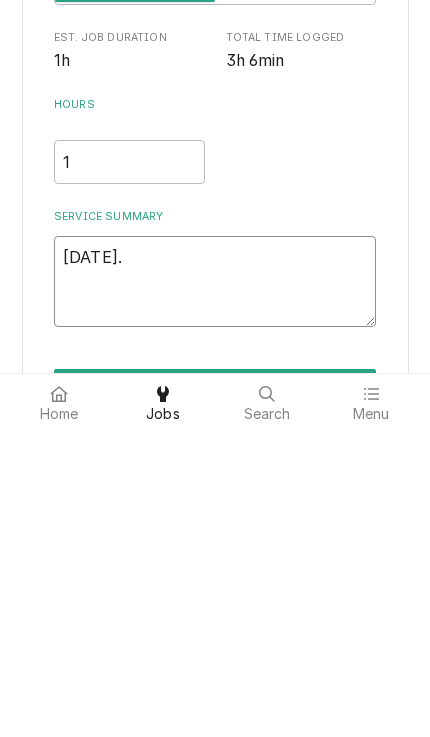 type on "x" 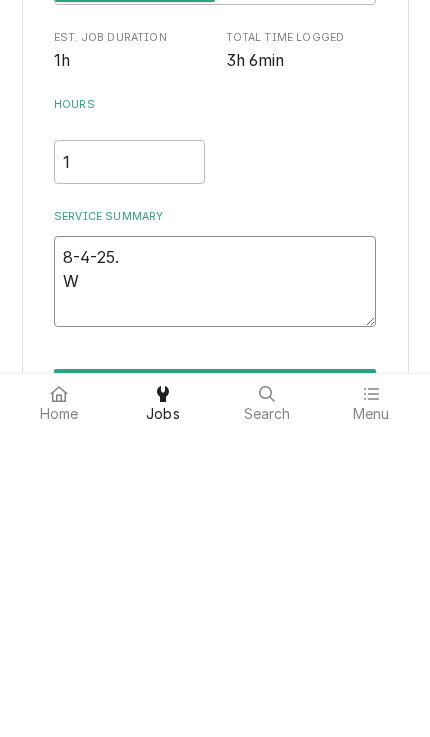 type on "x" 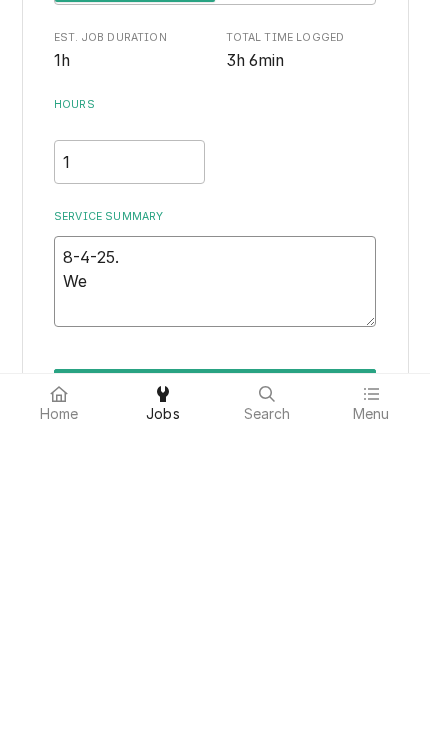 type on "x" 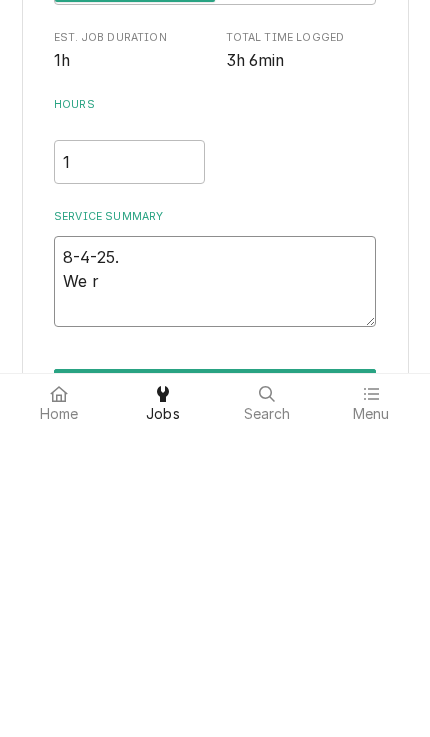 type on "x" 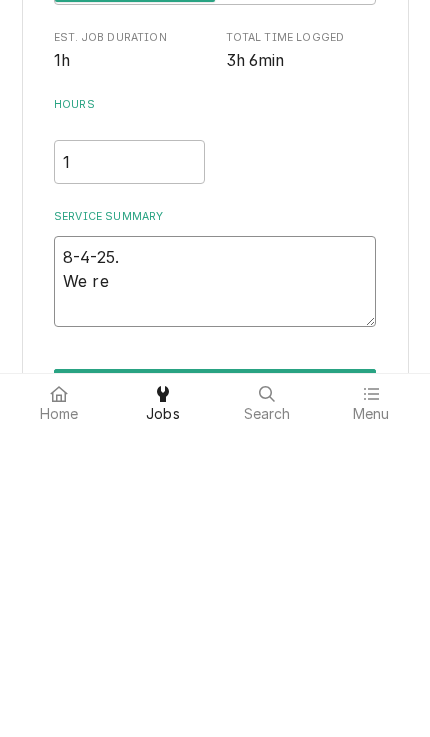 type on "x" 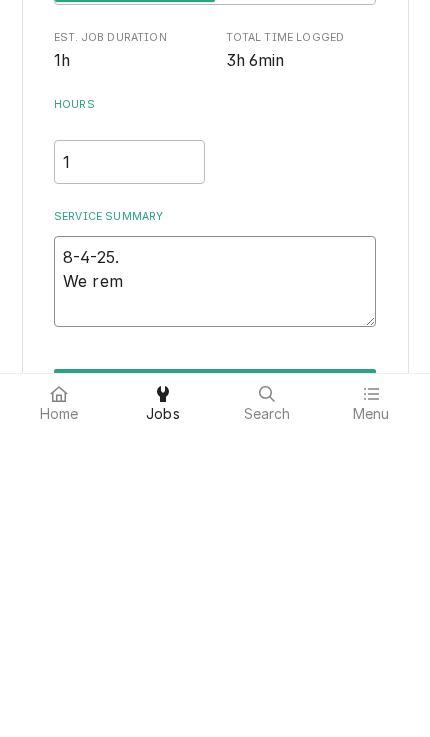 type on "x" 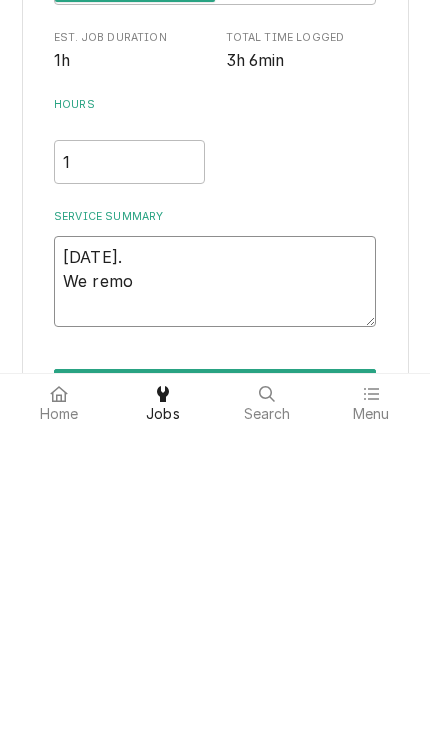 type on "x" 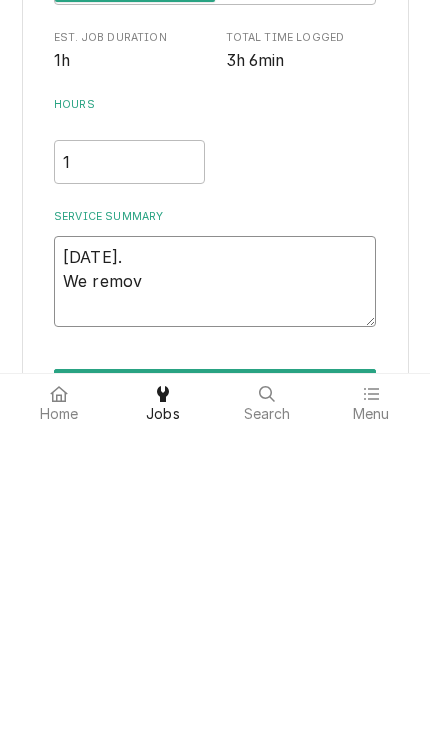 type on "x" 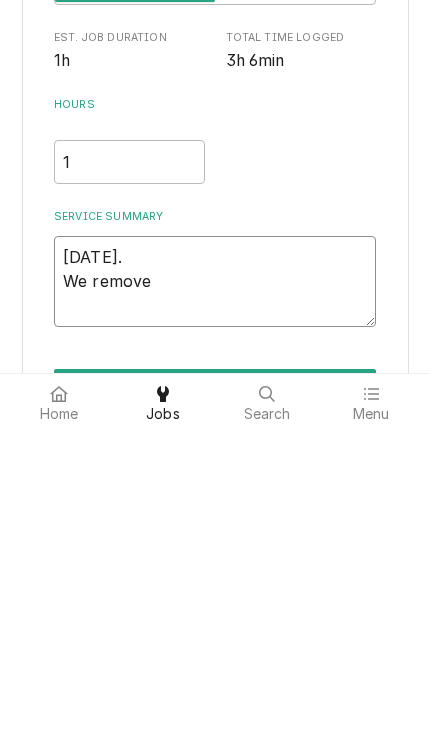 type on "x" 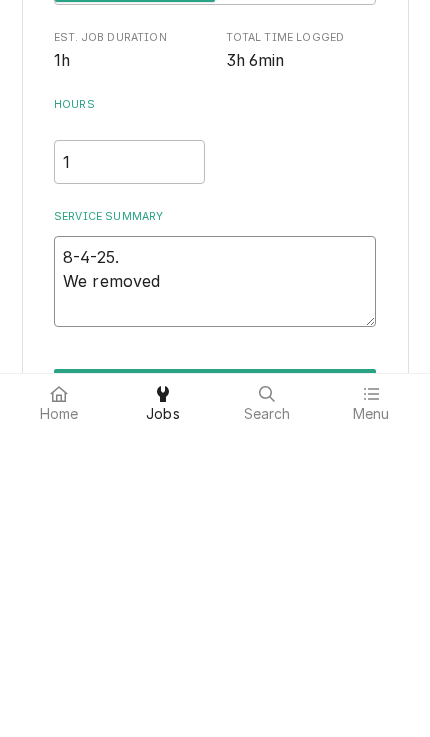 type on "8-4-25.
We removed" 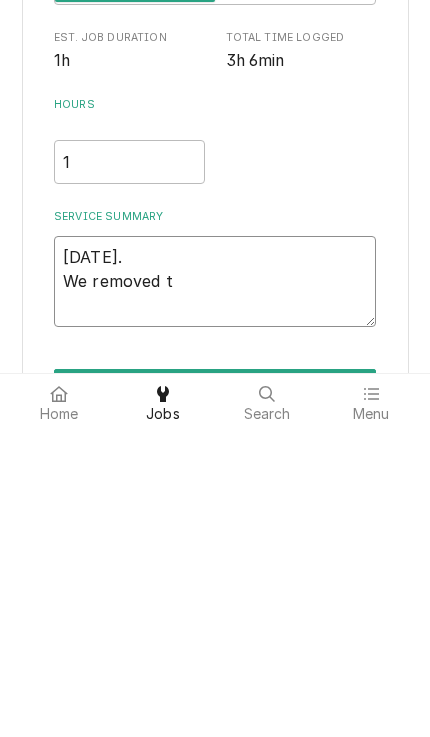 type on "x" 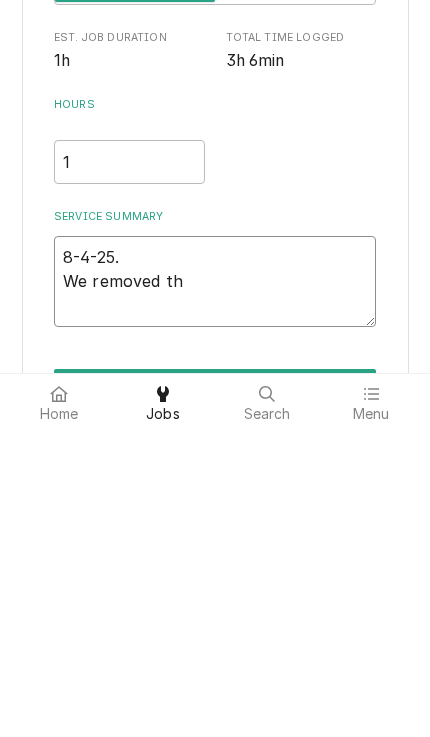 type on "x" 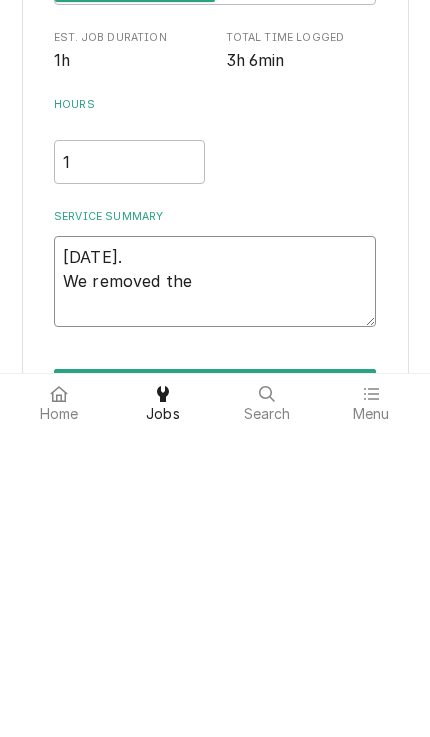 type on "8-4-25.
We removed the" 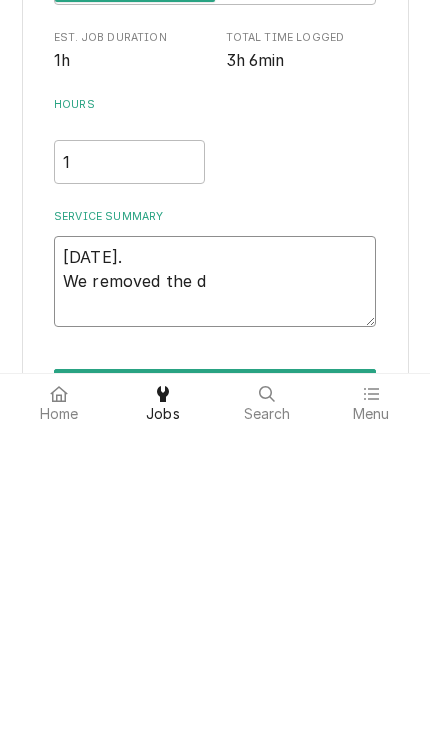 type on "8-4-25.
We removed the da" 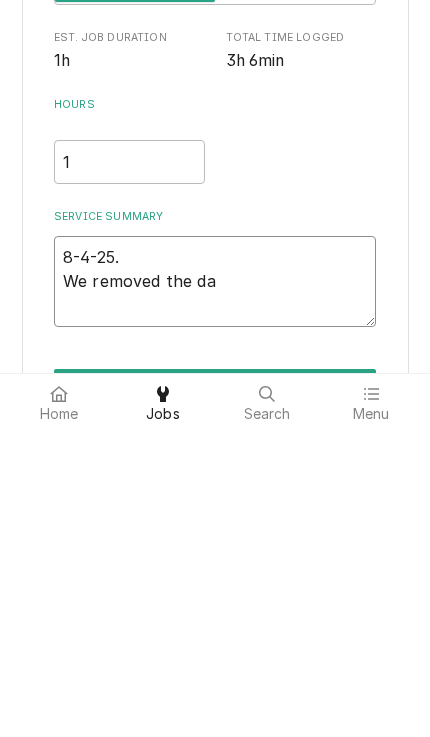 type on "x" 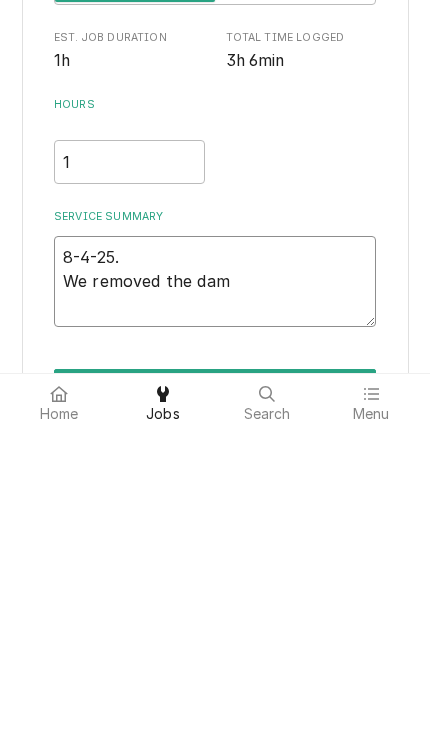 type on "x" 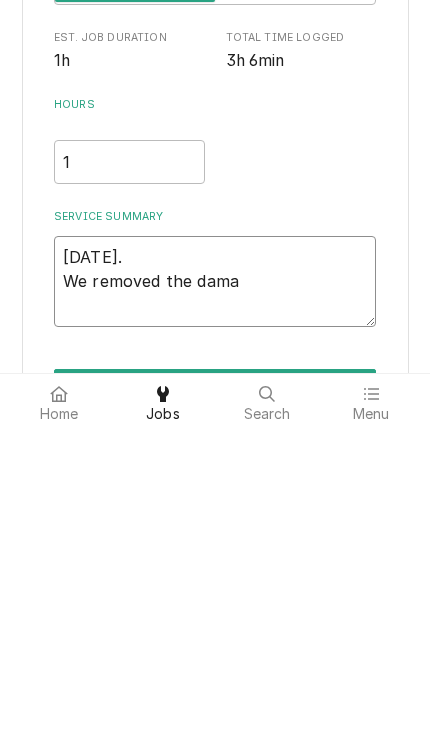 type on "8-4-25.
We removed the damag" 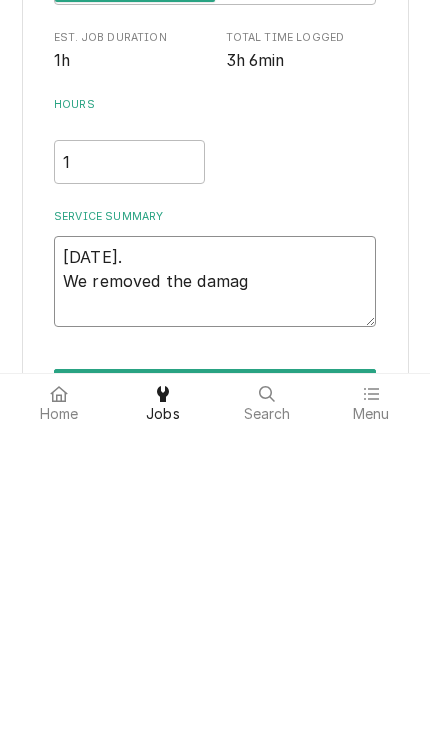 type on "x" 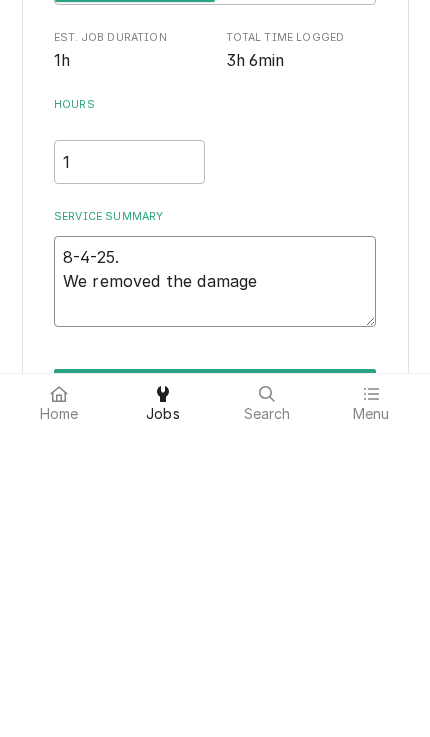 type on "x" 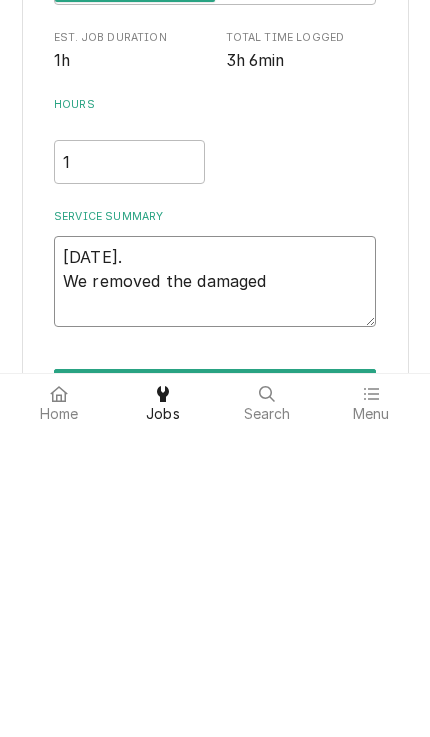 type on "x" 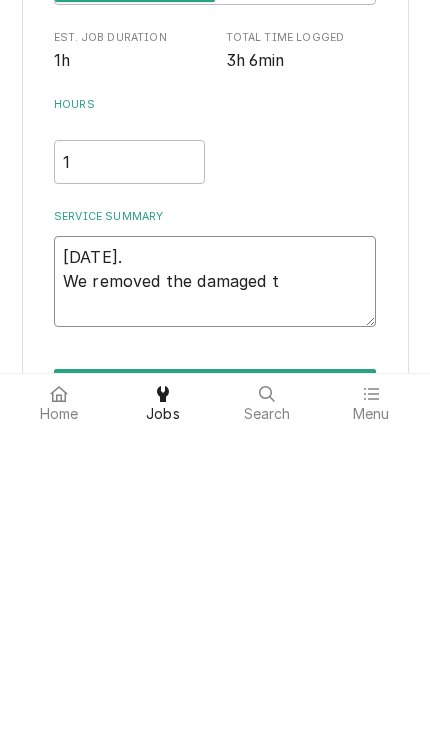 type on "x" 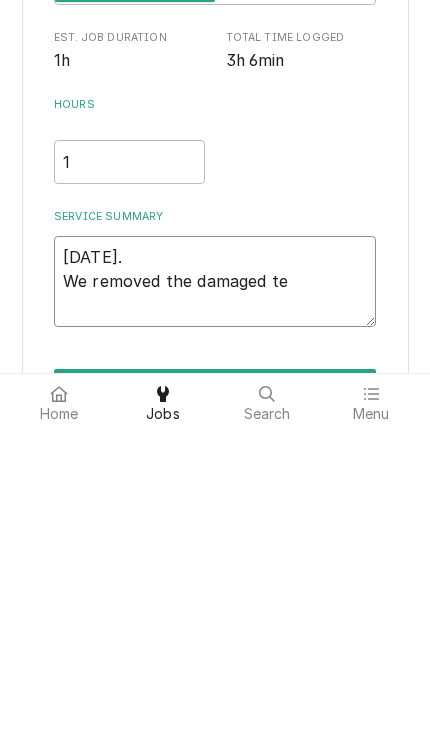 type on "x" 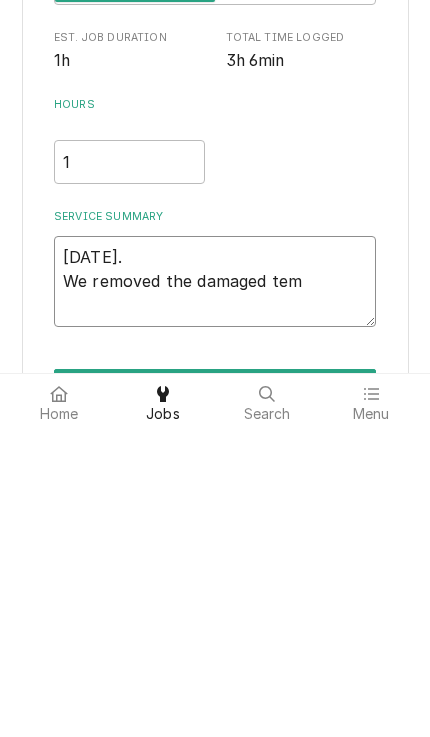 type on "8-4-25.
We removed the damaged temp" 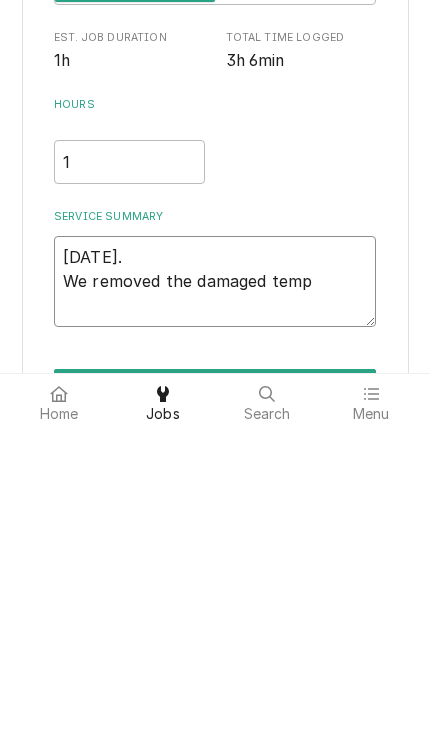 type on "x" 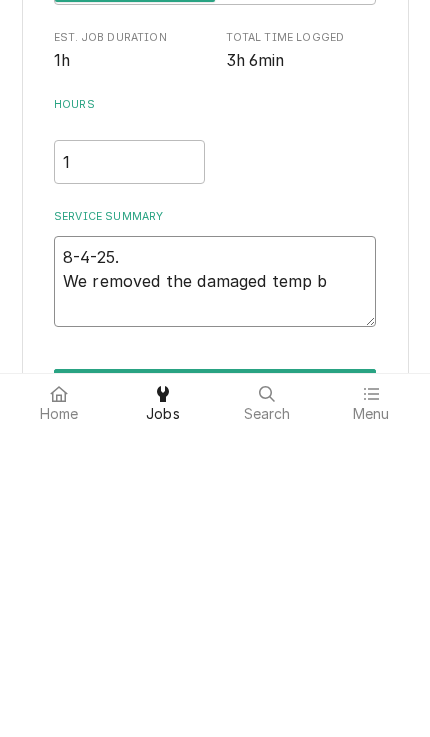 type on "x" 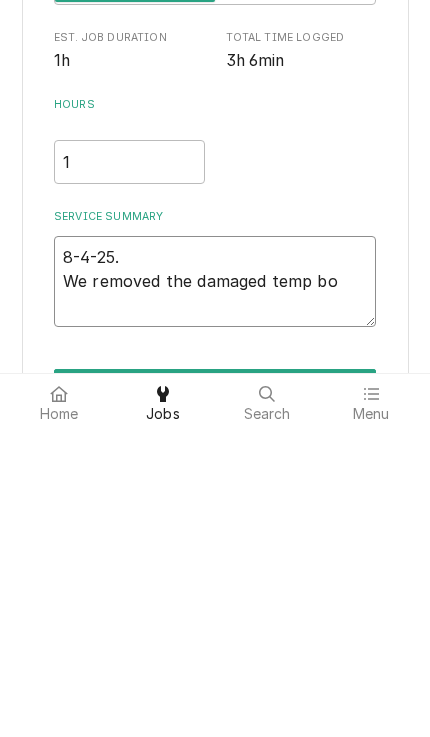 type on "8-4-25.
We removed the damaged temp boa" 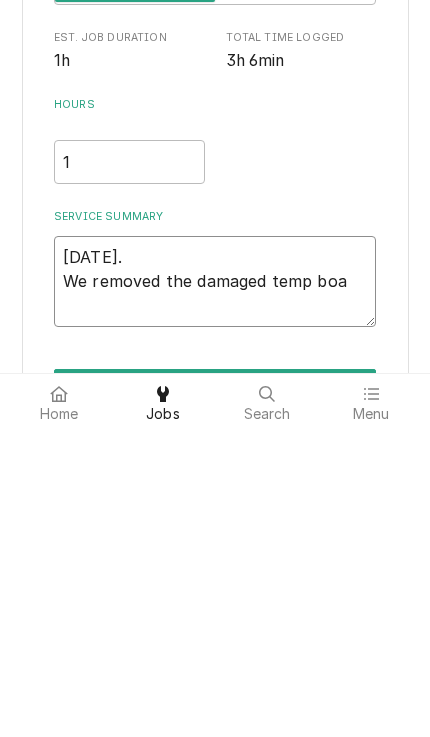 type on "x" 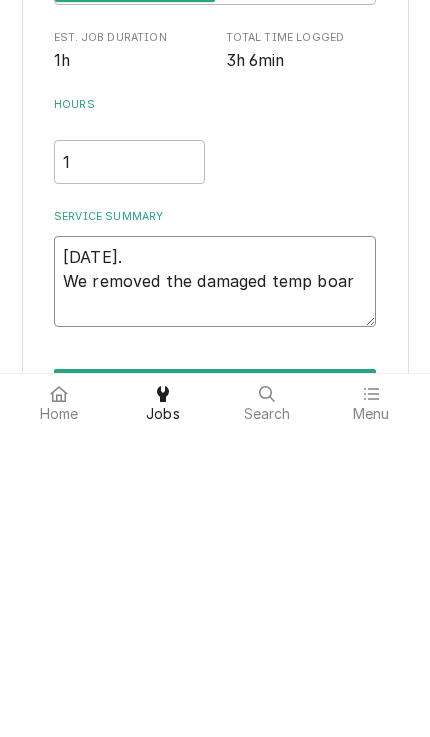 type on "x" 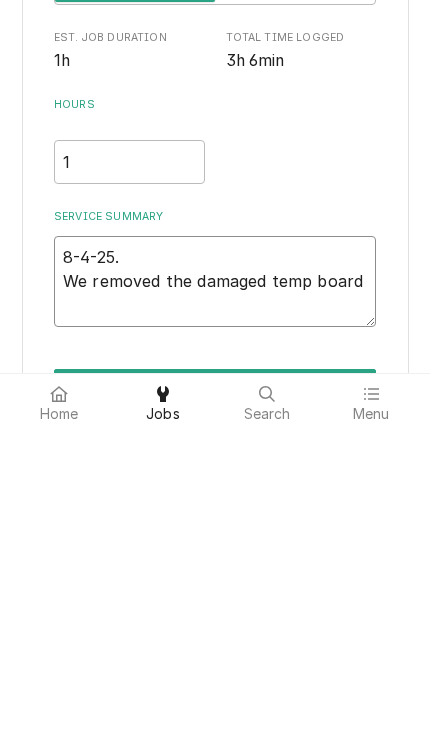 type on "x" 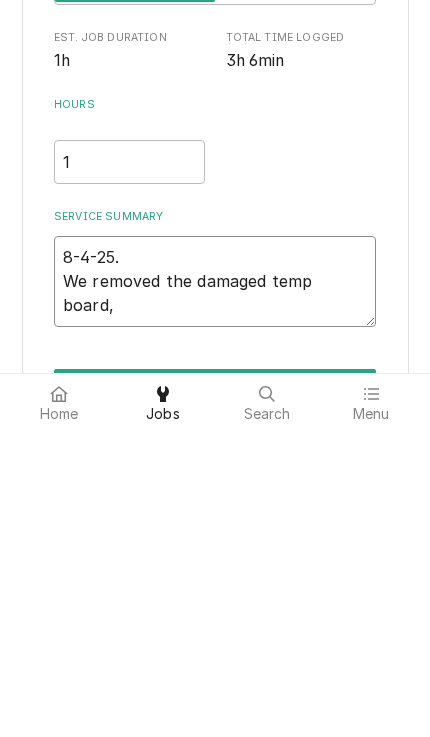 type on "8-4-25.
We removed the damaged temp board," 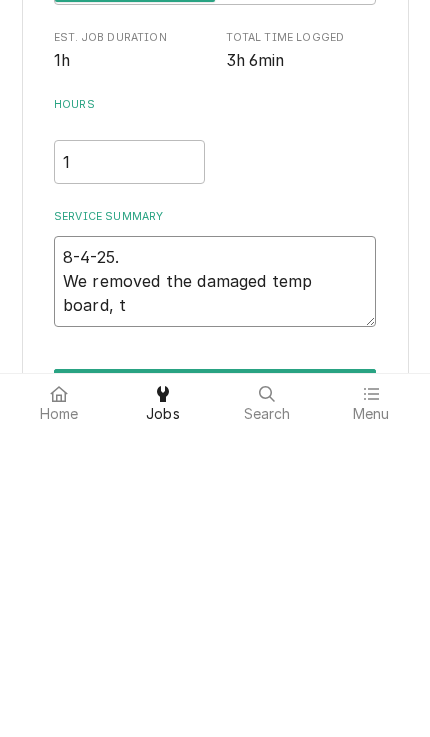 type on "x" 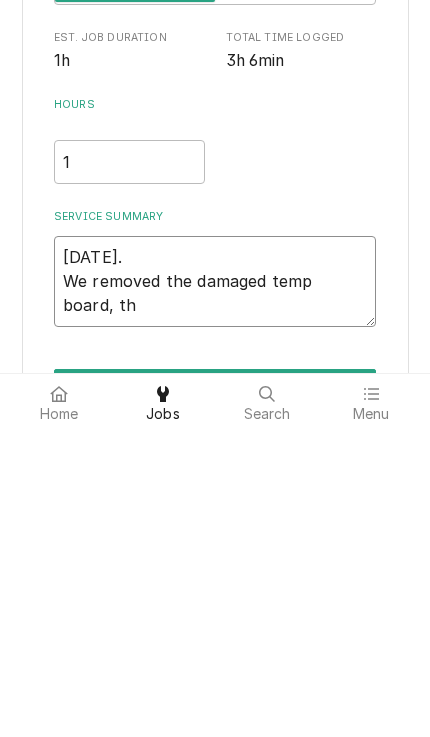 type on "x" 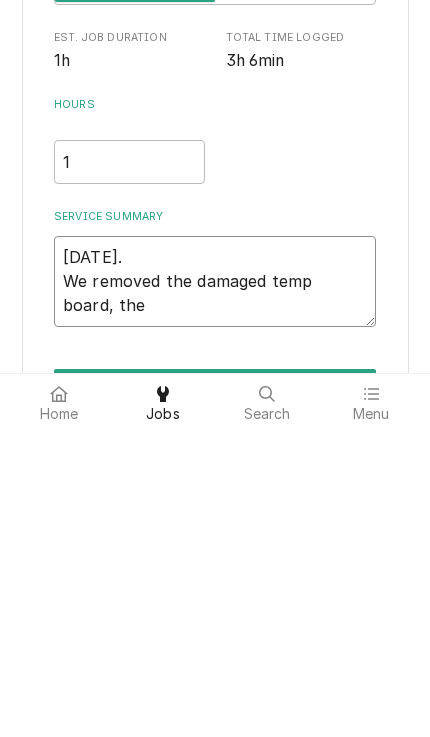 type on "x" 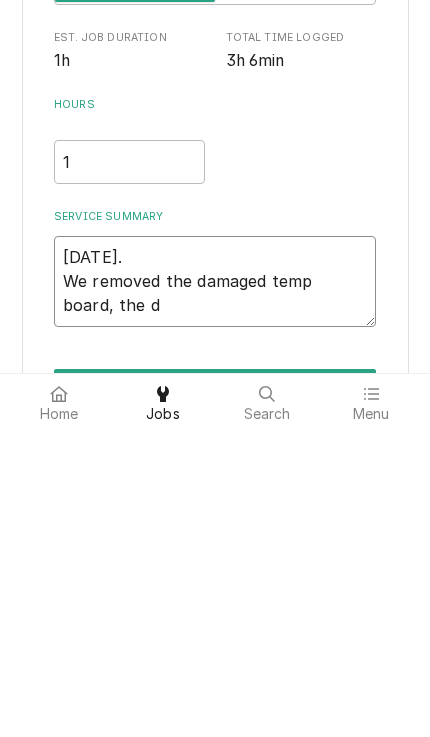 type on "x" 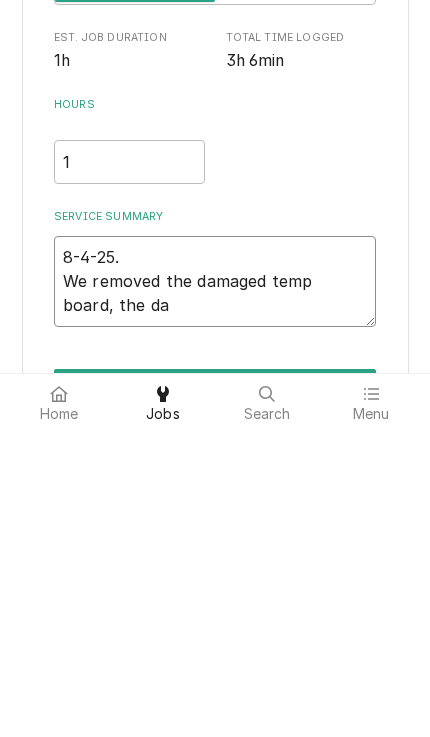 type on "x" 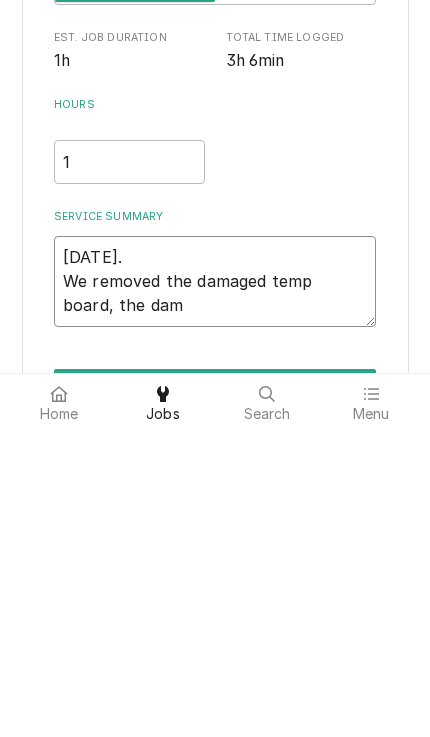 type on "x" 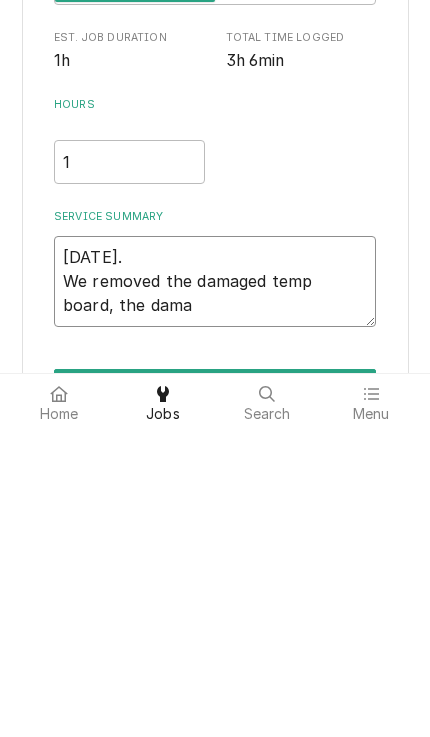 type on "x" 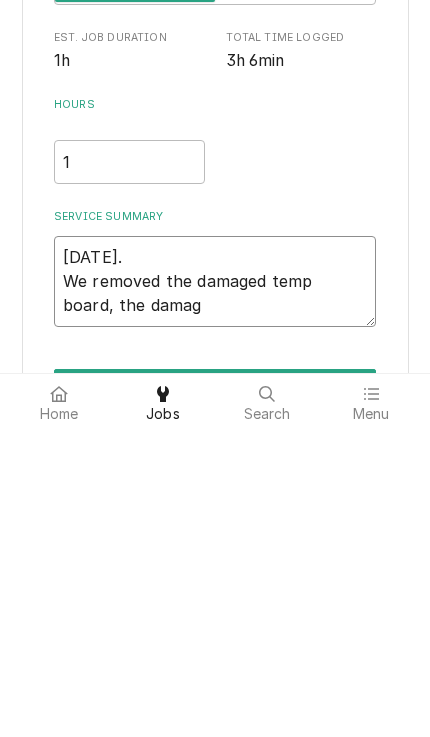 type on "x" 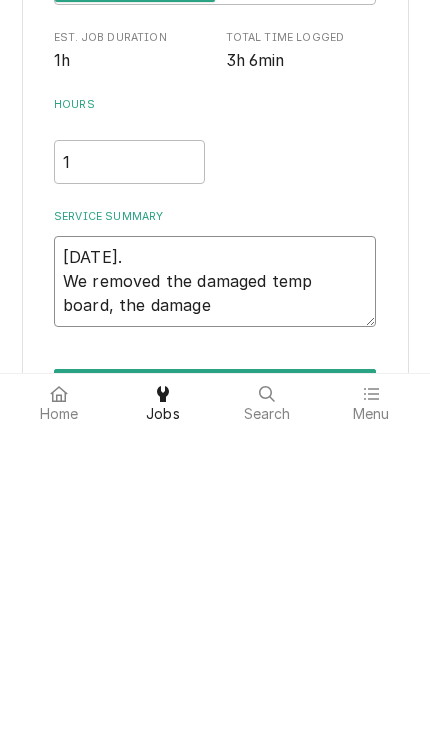 type on "x" 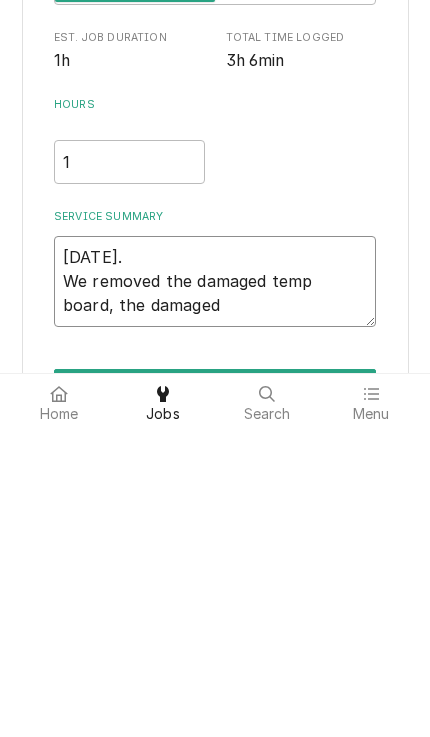 type on "x" 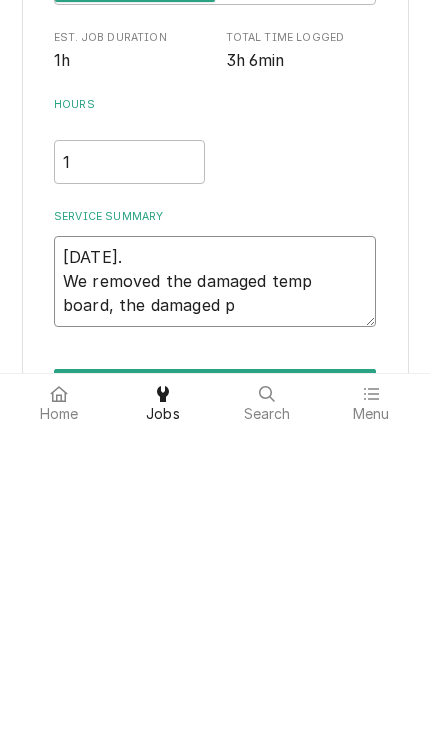 type on "x" 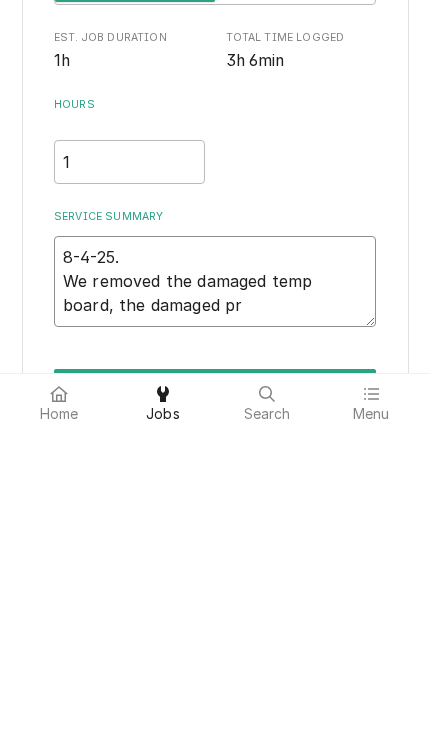 type on "x" 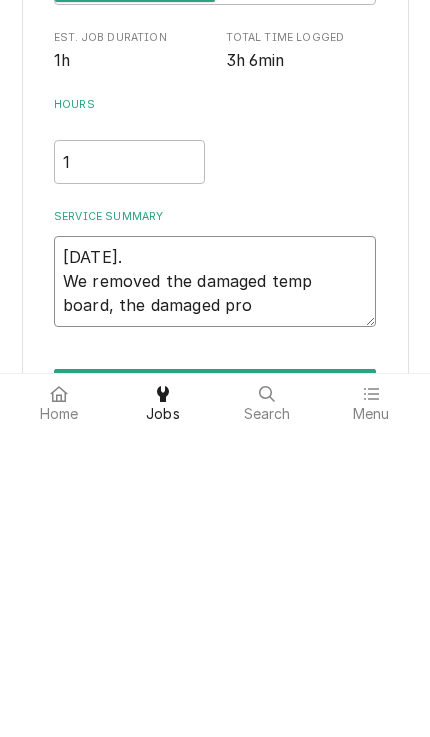 type on "8-4-25.
We removed the damaged temp board, the damaged prob" 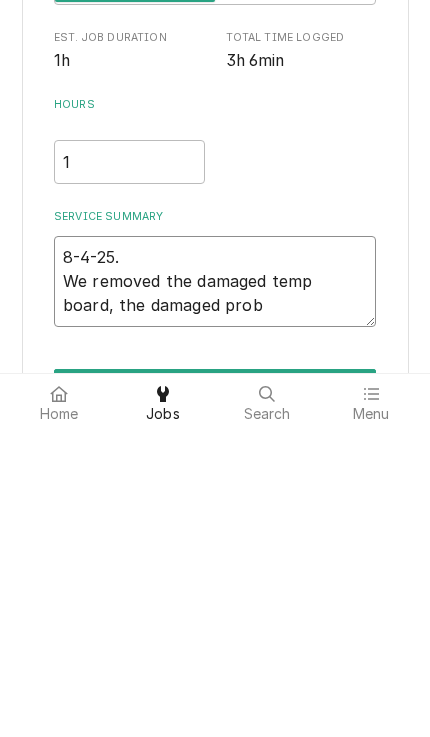 type on "x" 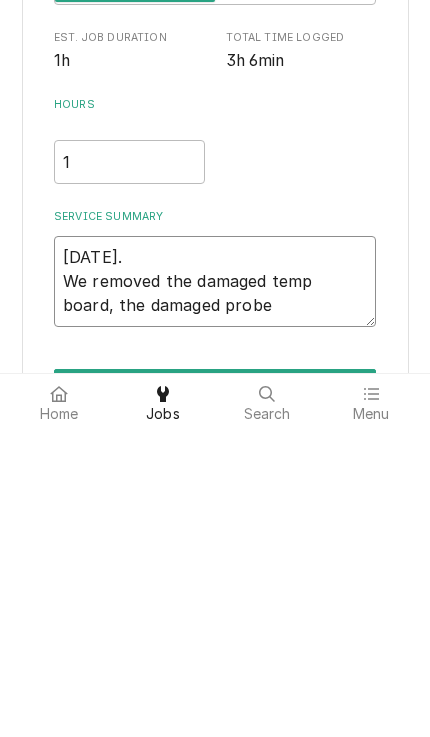 type on "x" 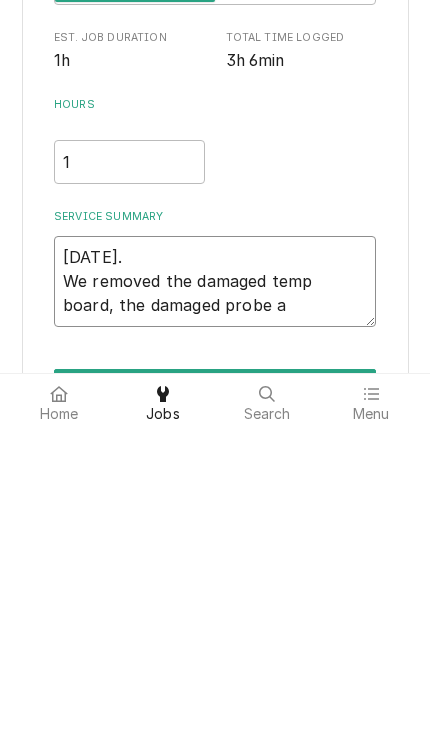 type on "x" 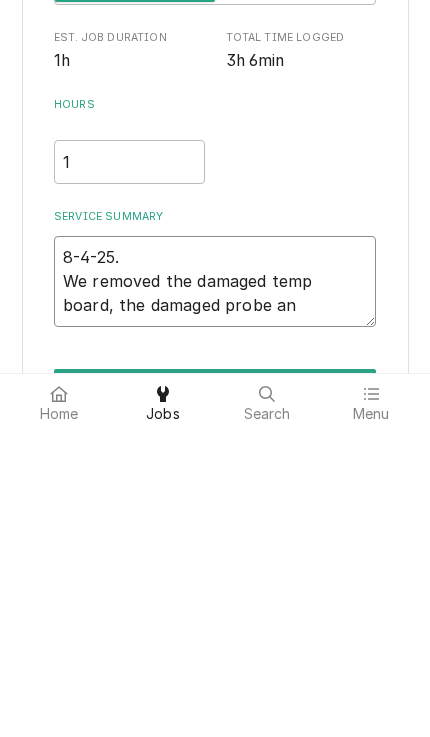 type on "x" 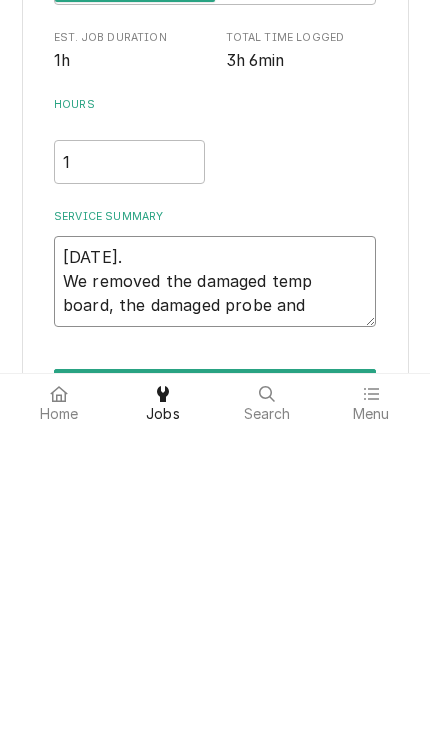 type on "x" 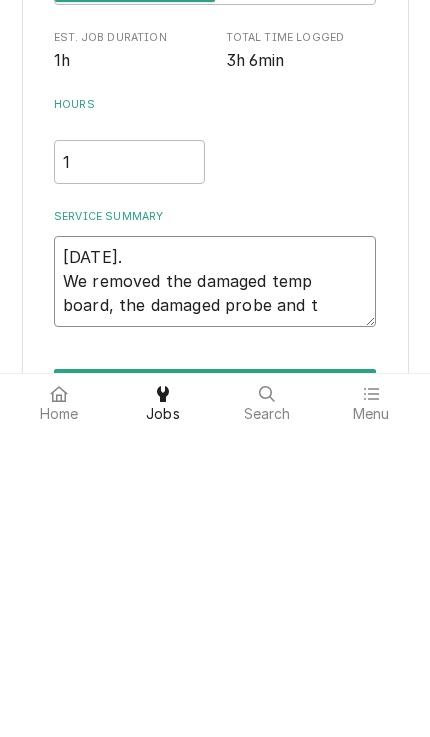 type on "x" 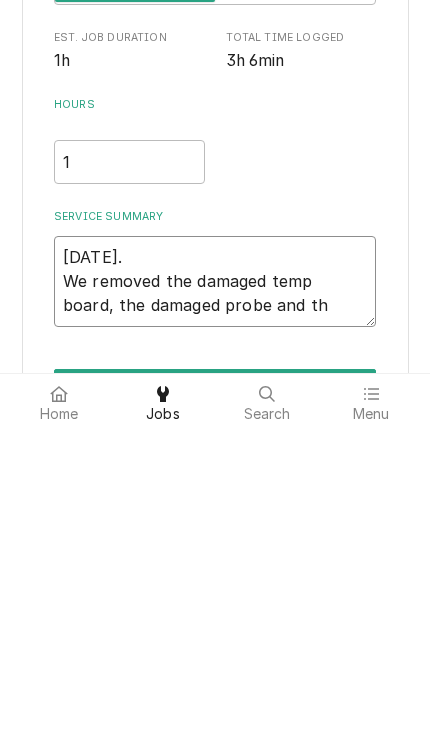 type on "x" 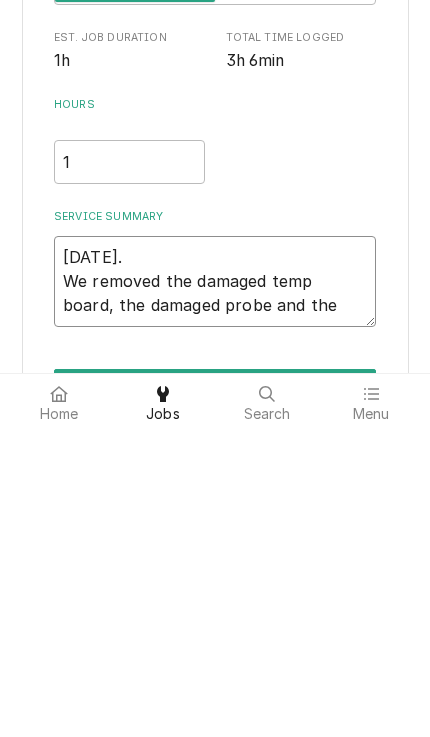 type on "8-4-25.
We removed the damaged temp board, the damaged probe and the" 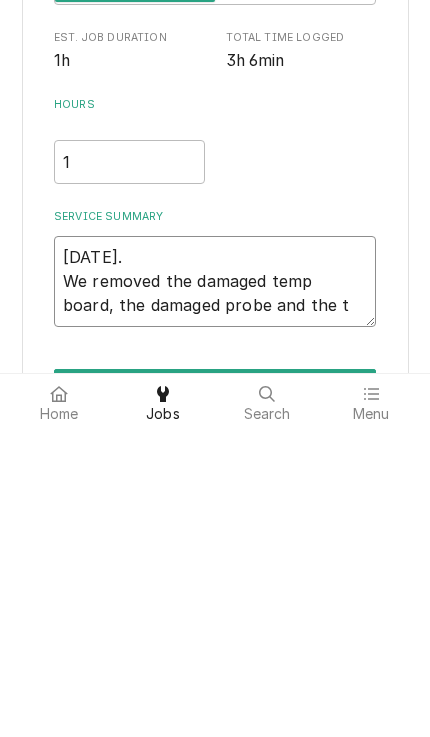 type on "x" 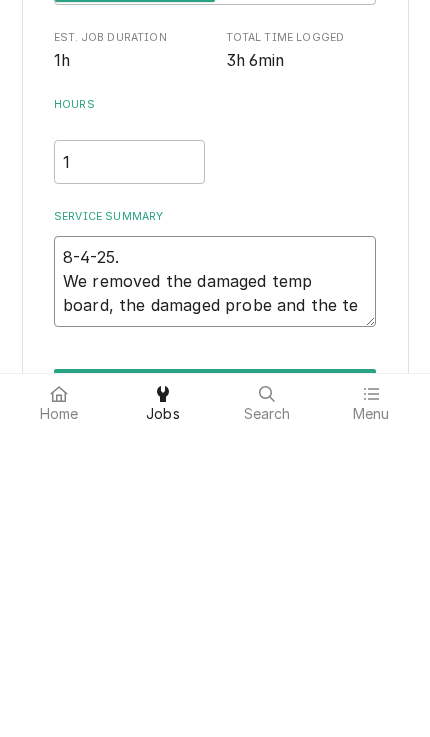 type on "x" 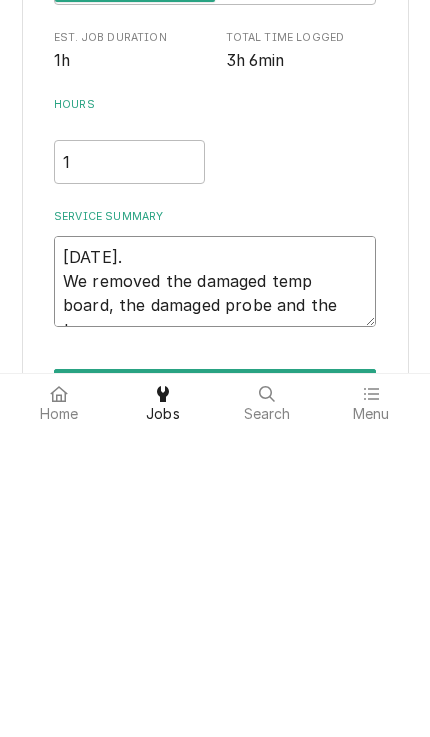 type on "x" 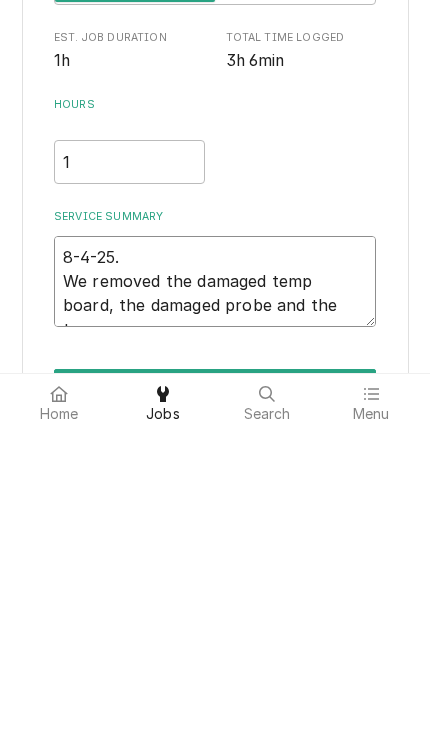 type on "x" 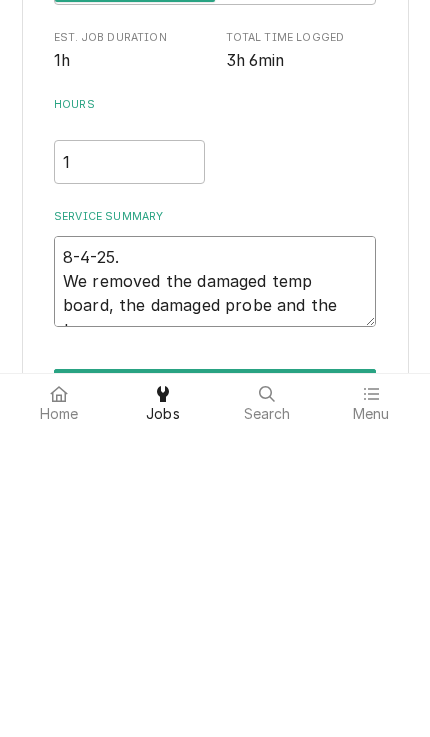 type on "x" 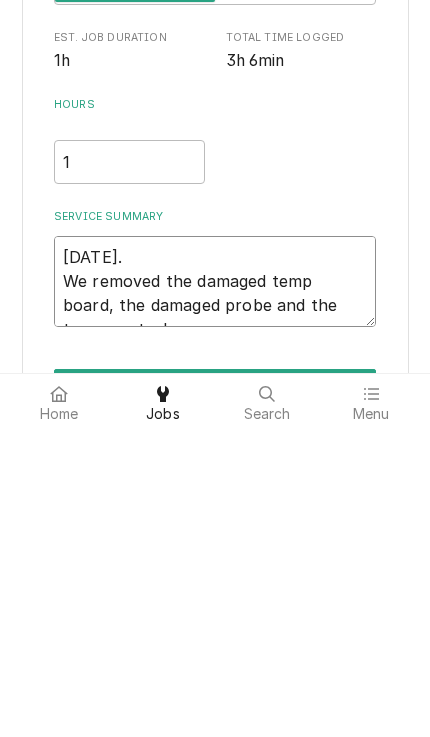 type on "x" 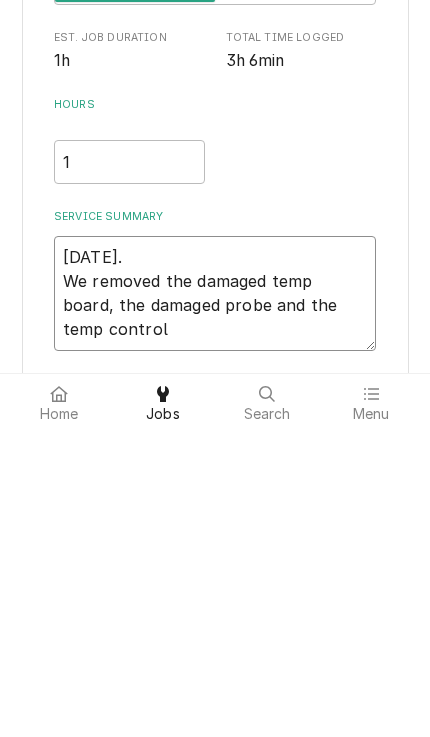 type on "8-4-25.
We removed the damaged temp board, the damaged probe and the temp control r" 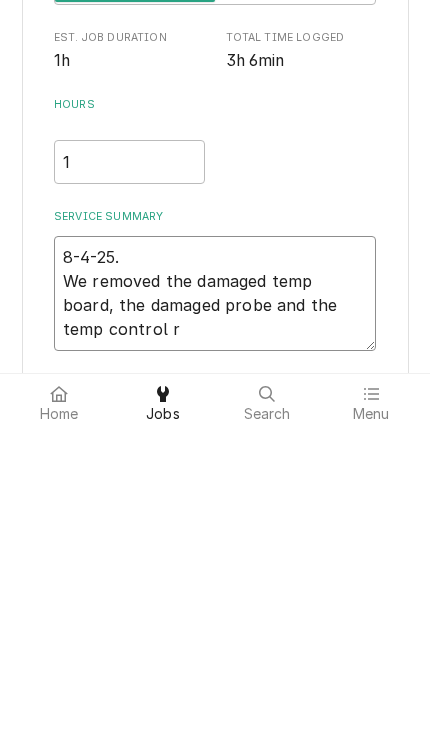 type on "x" 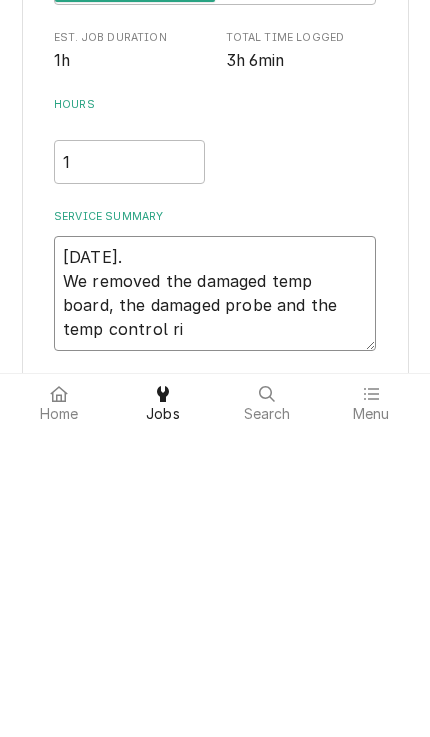 type on "8-4-25.
We removed the damaged temp board, the damaged probe and the temp control ril" 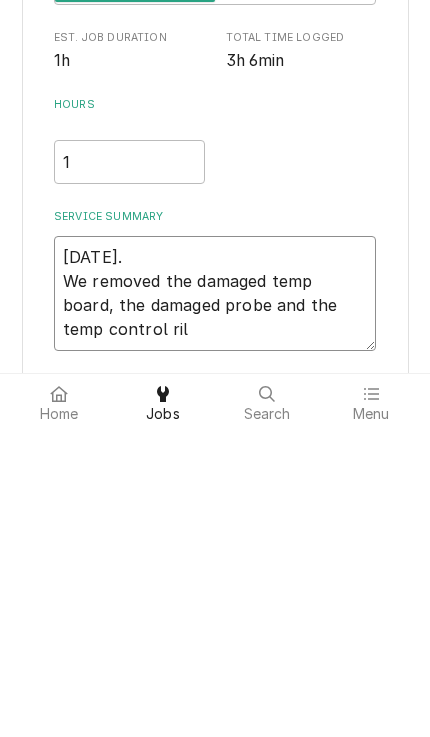 type on "x" 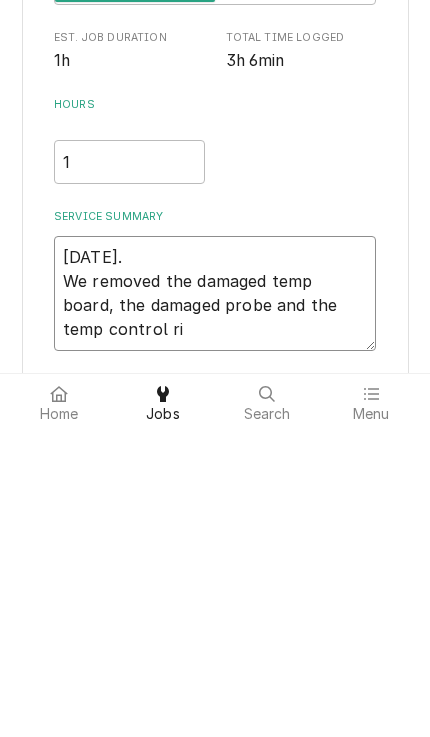 type on "x" 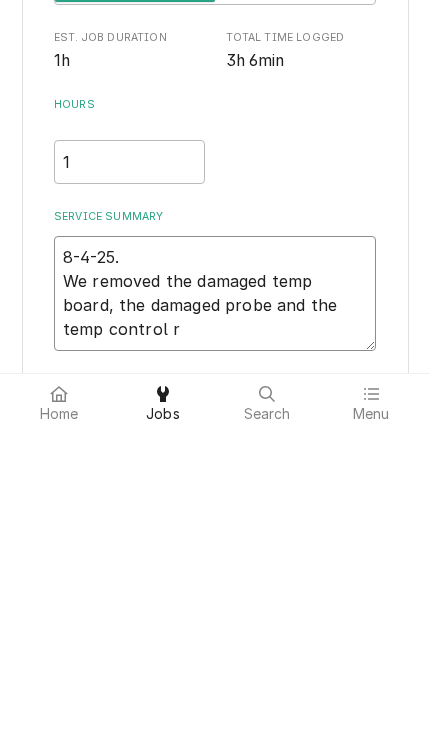 type on "x" 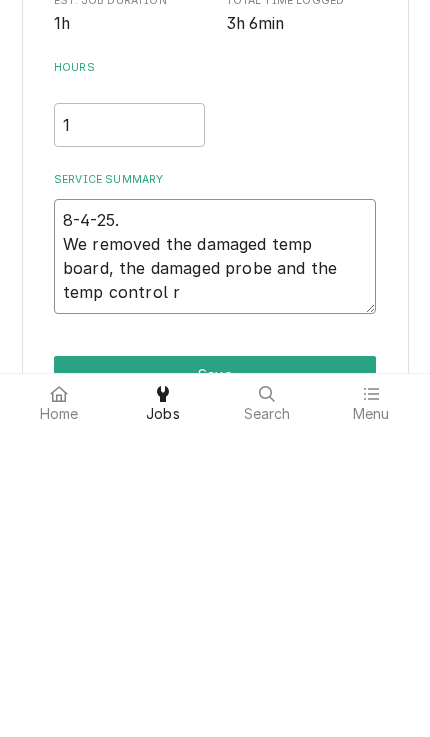 scroll, scrollTop: 163, scrollLeft: 0, axis: vertical 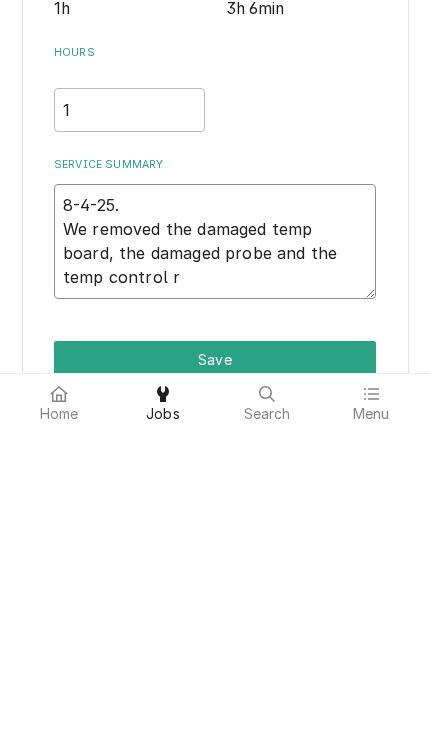 type on "8-4-25.
We removed the damaged temp board, the damaged probe and the temp control ri" 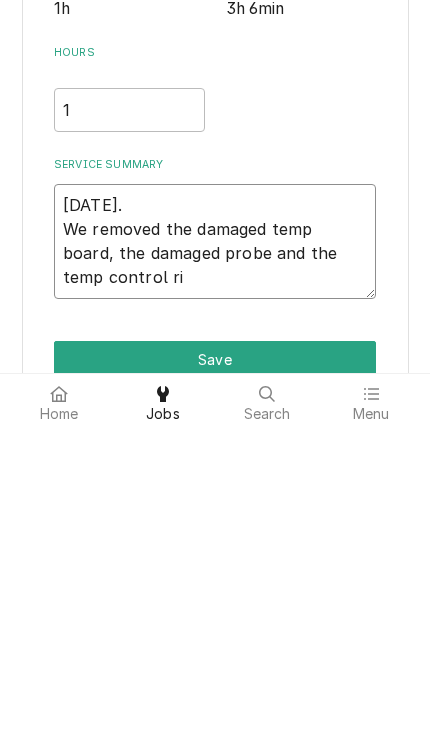 type on "x" 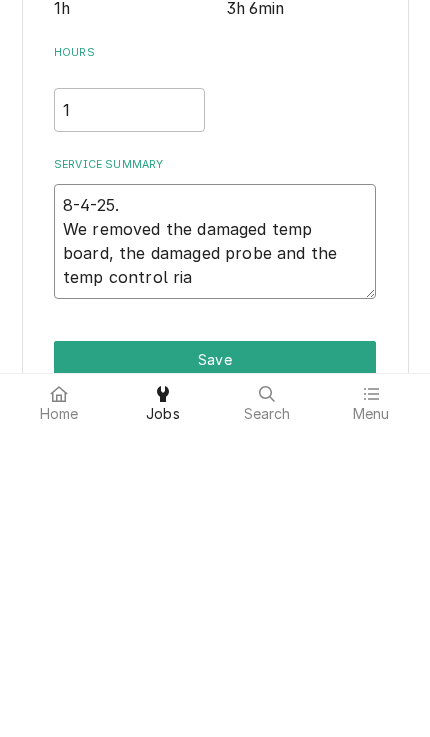 type on "8-4-25.
We removed the damaged temp board, the damaged probe and the temp control rias" 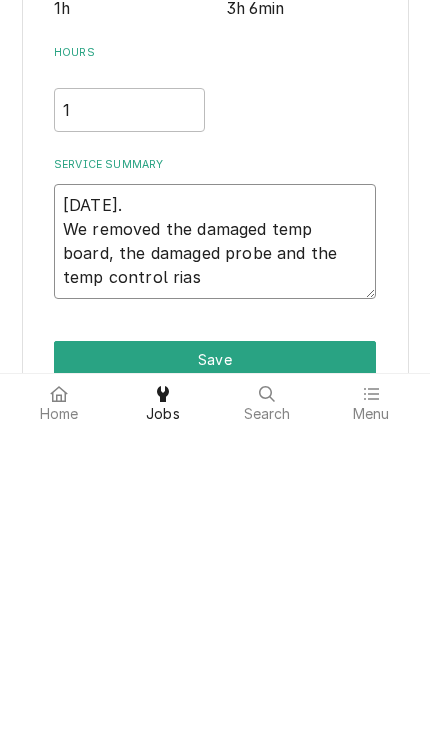 type on "x" 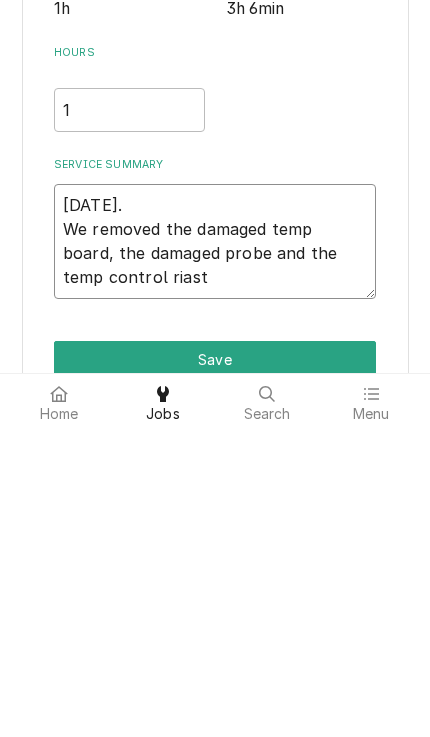 type on "x" 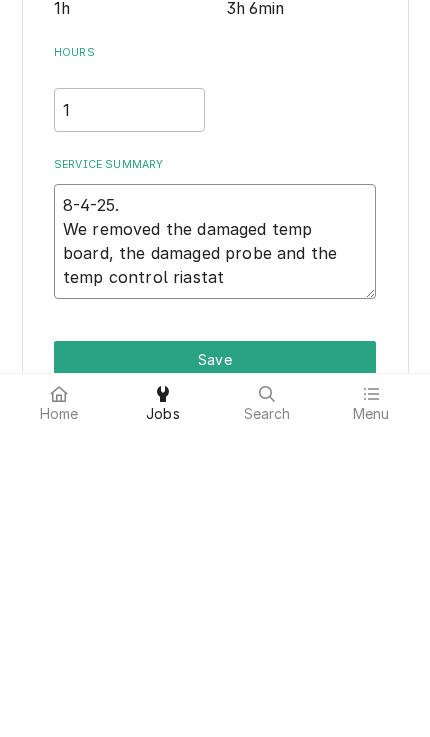 type on "8-4-25.
We removed the damaged temp board, the damaged probe and the temp control riastat" 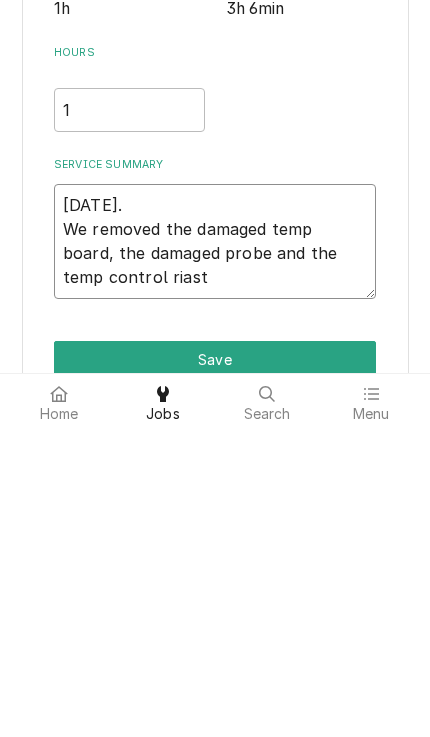 type on "x" 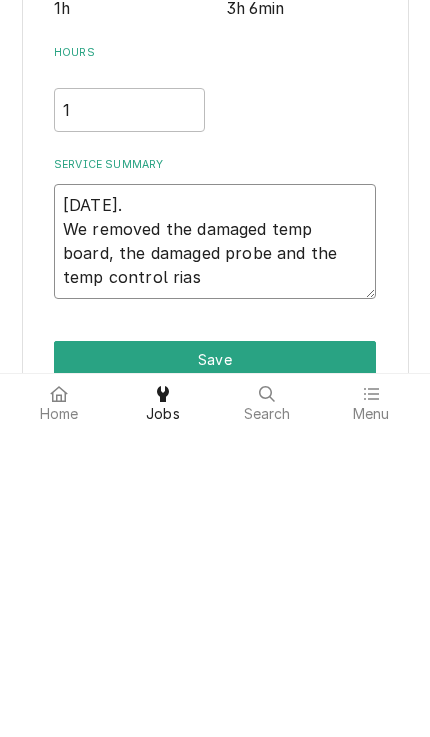 type on "x" 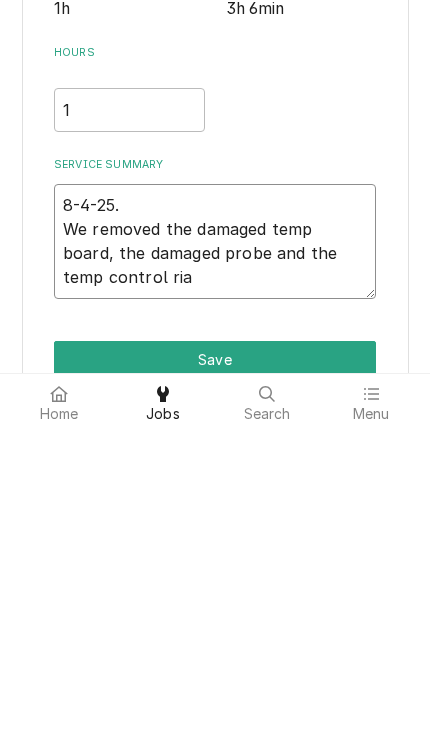 type on "8-4-25.
We removed the damaged temp board, the damaged probe and the temp control ri" 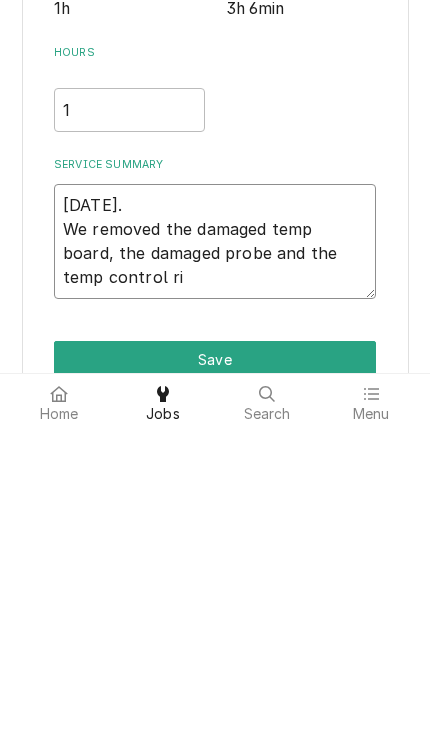 type on "x" 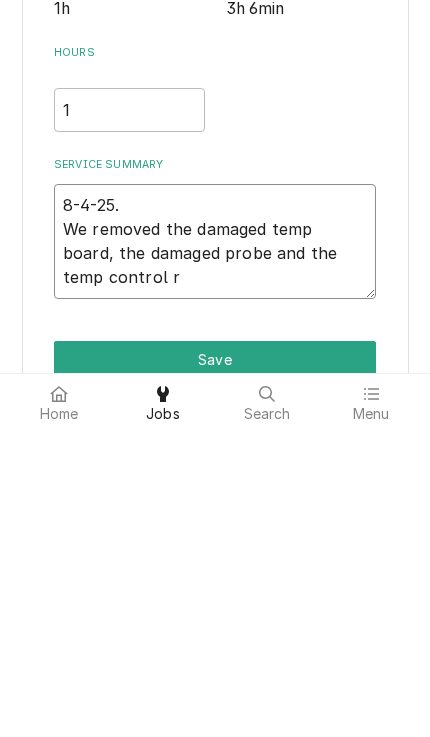 type on "x" 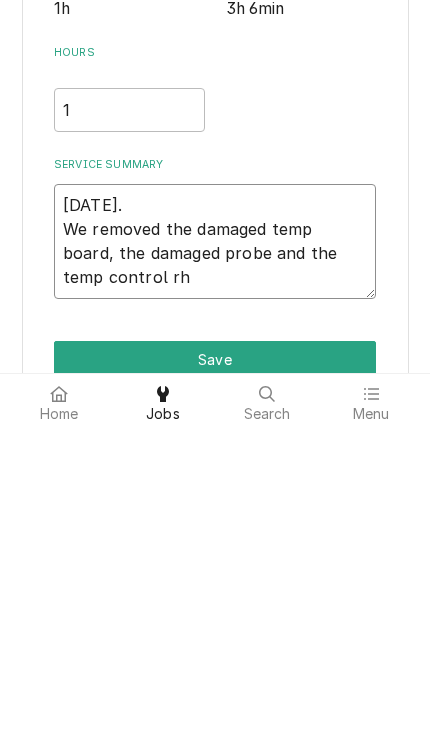 type on "x" 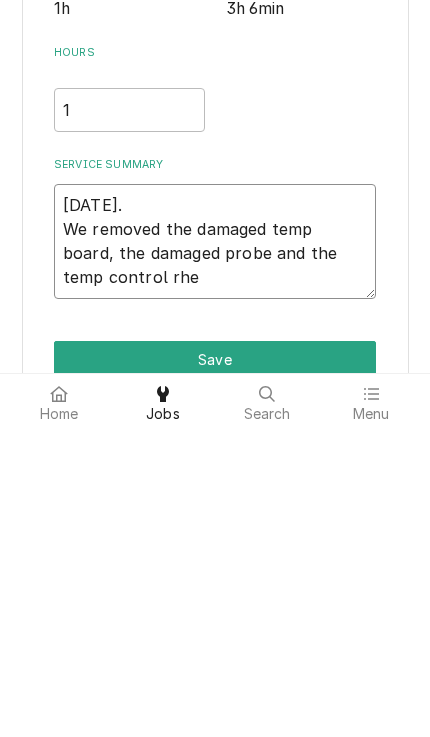 type on "x" 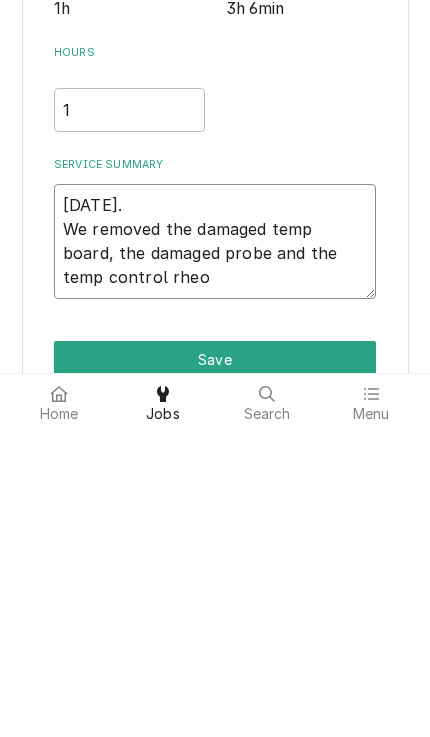 type on "x" 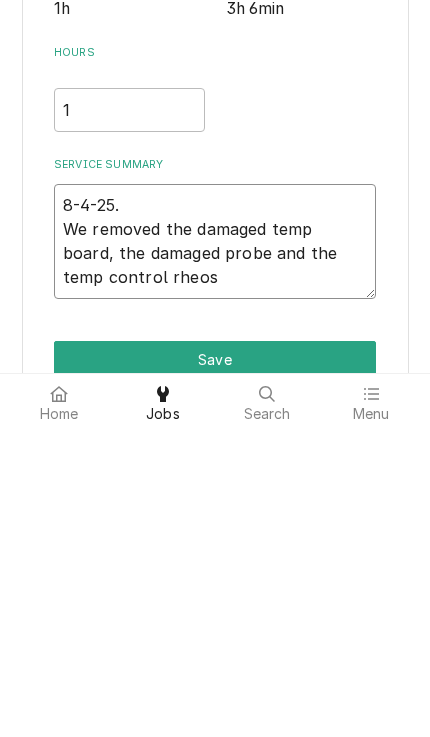 type on "x" 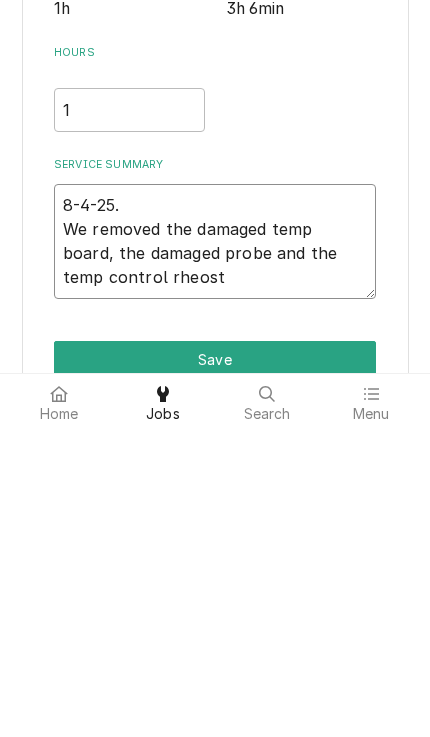 type on "x" 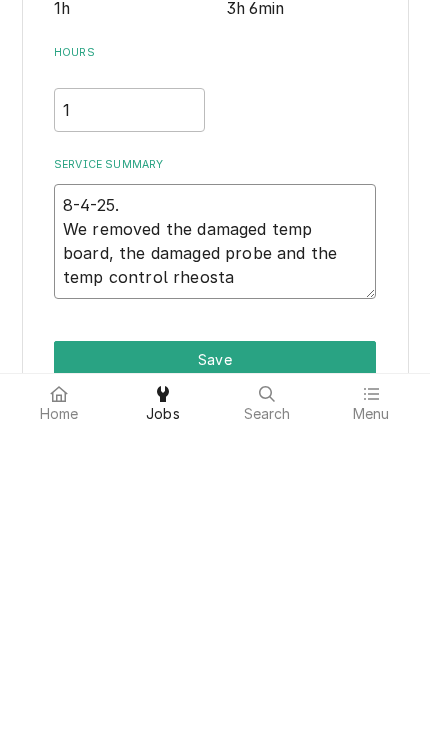 type on "x" 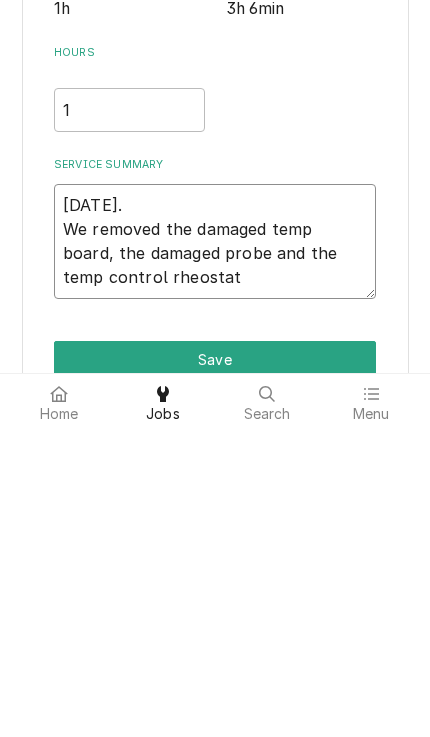 type on "8-4-25.
We removed the damaged temp board, the damaged probe and the temp control rheostat" 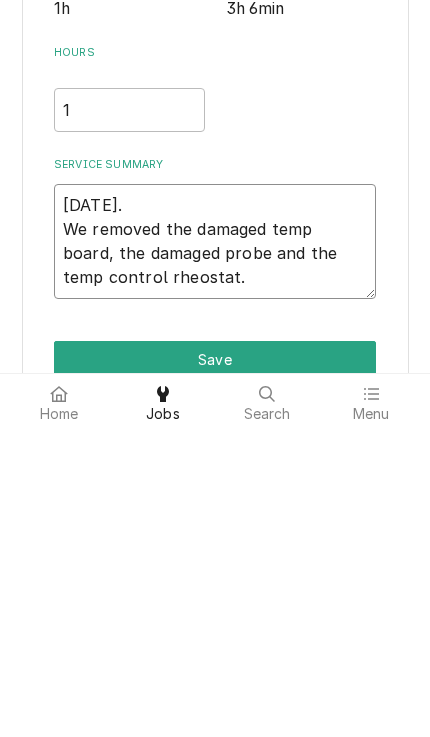 type on "x" 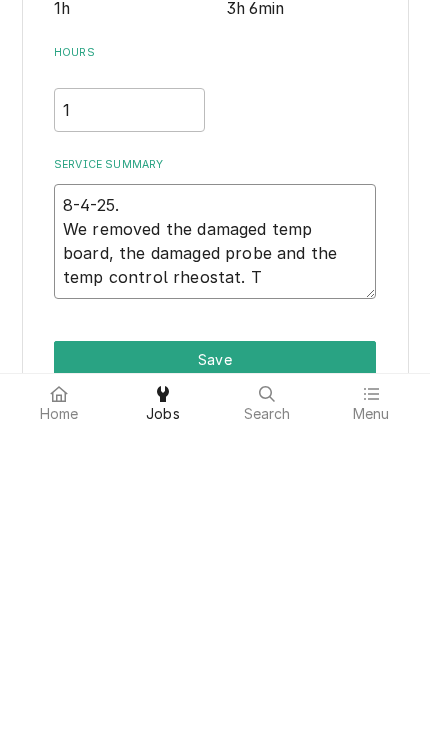 type on "x" 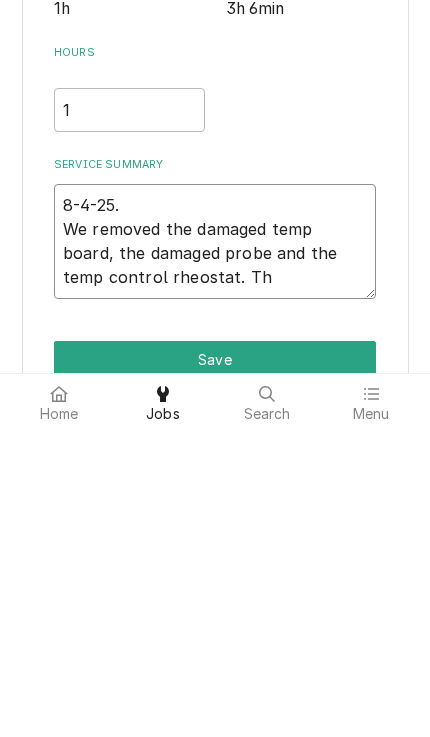 type on "x" 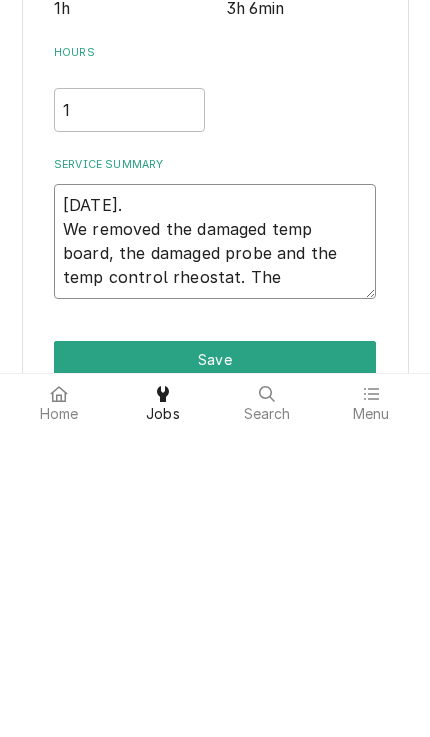 type on "8-4-25.
We removed the damaged temp board, the damaged probe and the temp control rheostat. Then" 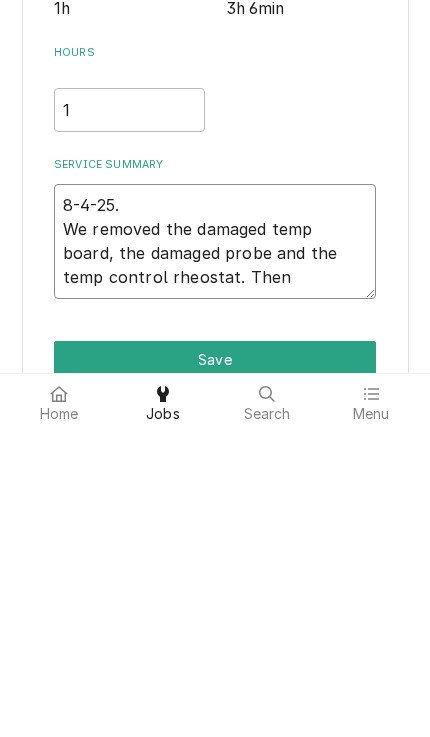 type on "x" 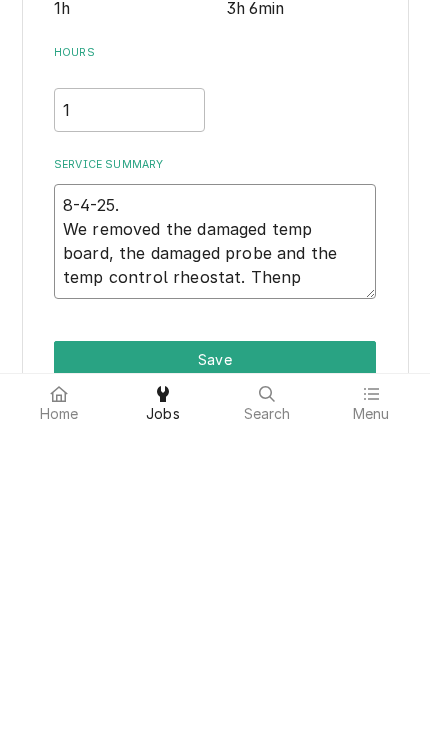 type on "8-4-25.
We removed the damaged temp board, the damaged probe and the temp control rheostat. Thenpa" 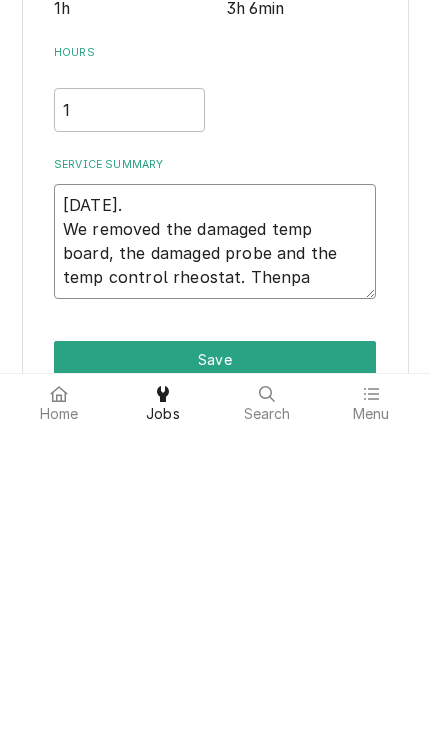 type on "x" 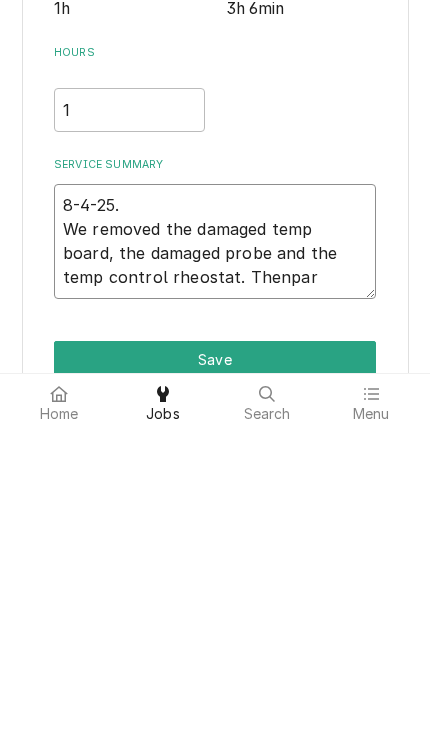 type on "x" 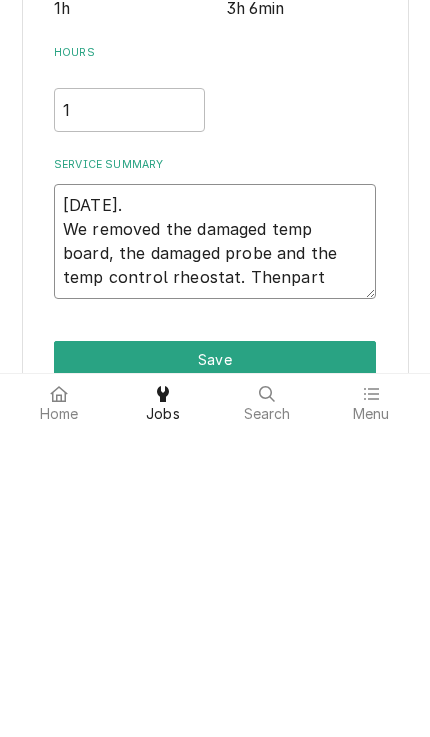 type on "x" 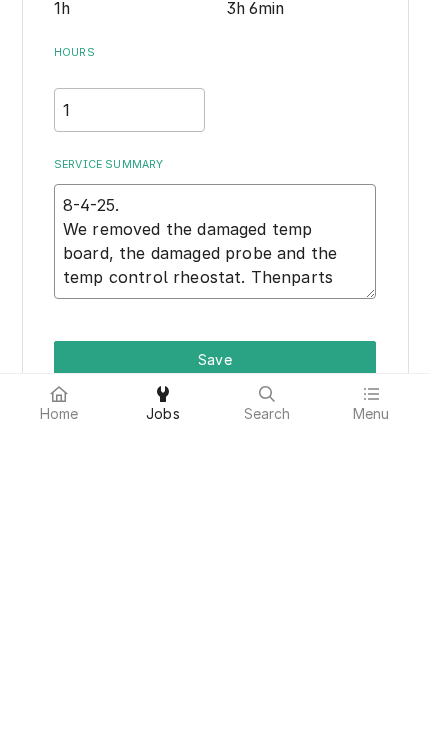 type on "8-4-25.
We removed the damaged temp board, the damaged probe and the temp control rheostat. Thenparts" 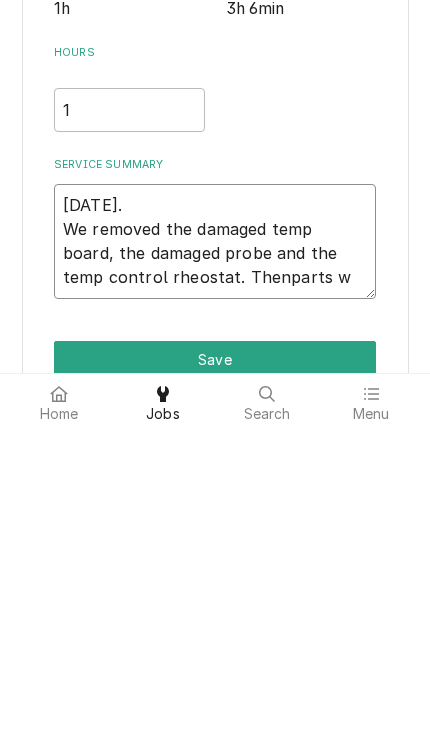 type on "x" 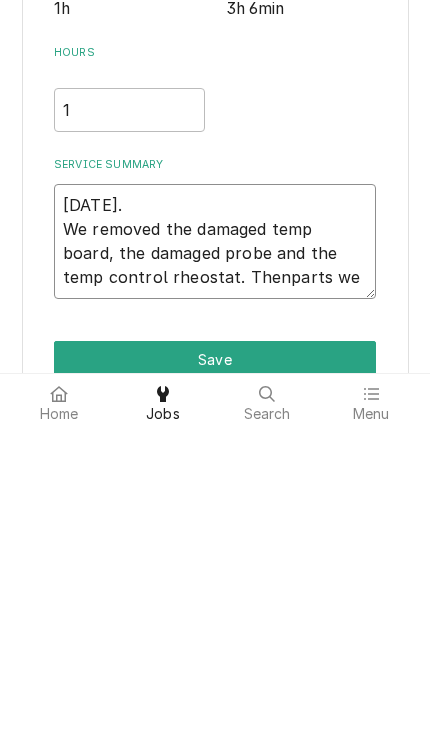 type 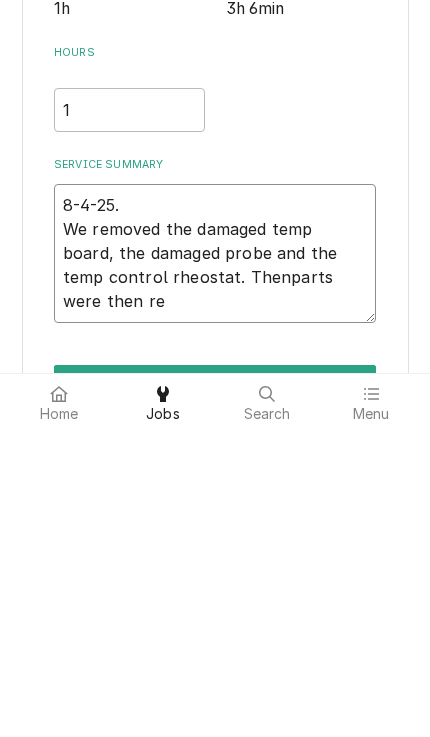 click on "8-4-25.
We removed the damaged temp board, the damaged probe and the temp control rheostat. Thenparts were then re" at bounding box center (215, 560) 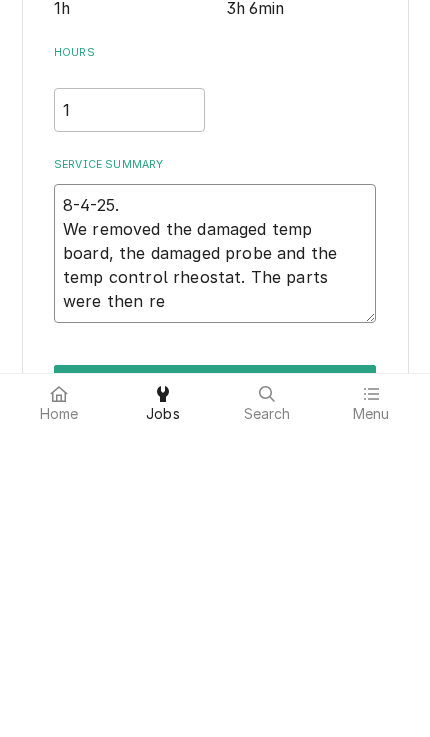 click on "8-4-25.
We removed the damaged temp board, the damaged probe and the temp control rheostat. The parts were then re" at bounding box center (215, 560) 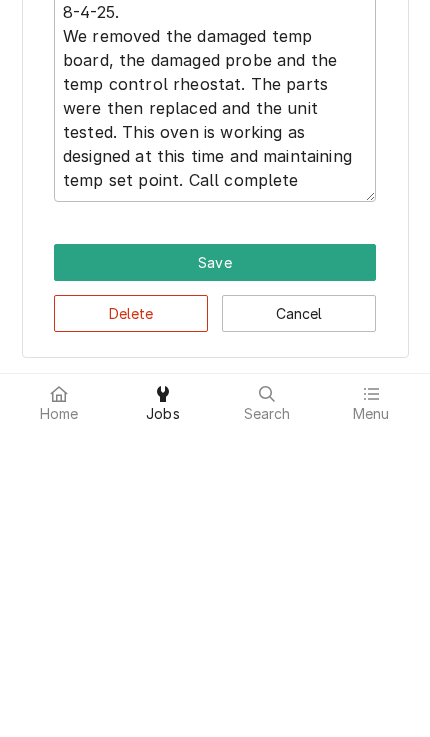 click on "Save" at bounding box center (215, 569) 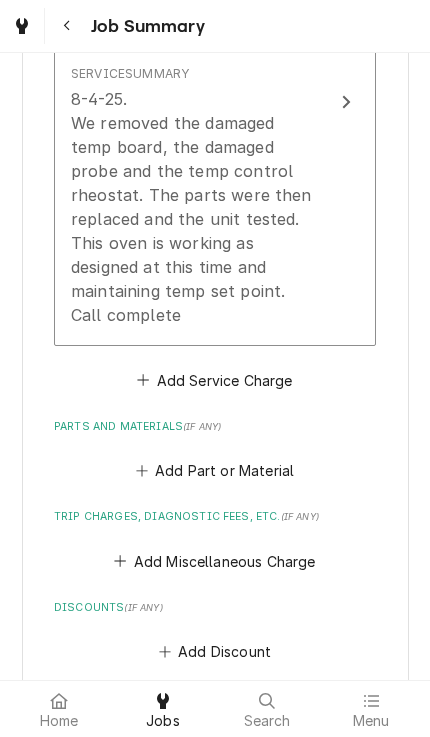 scroll, scrollTop: 786, scrollLeft: 0, axis: vertical 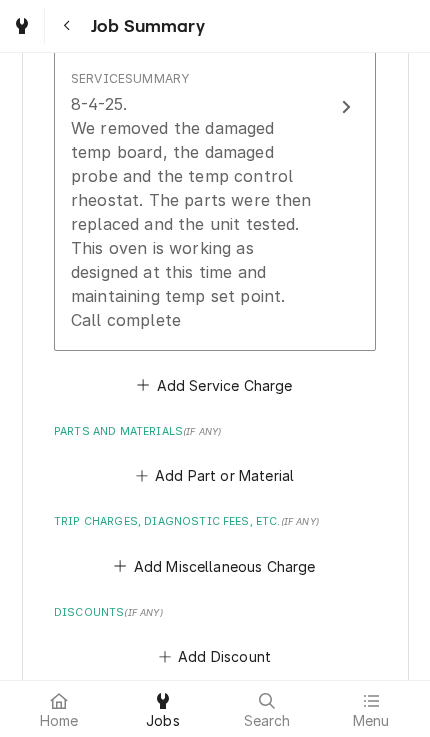 click on "Add Part or Material" at bounding box center (214, 476) 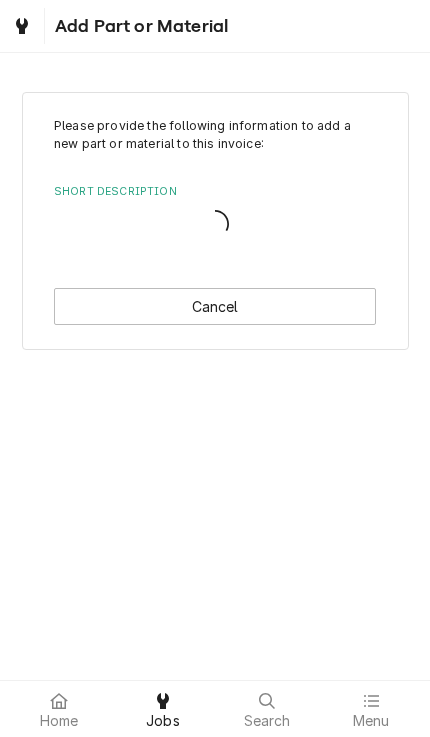 scroll, scrollTop: 0, scrollLeft: 0, axis: both 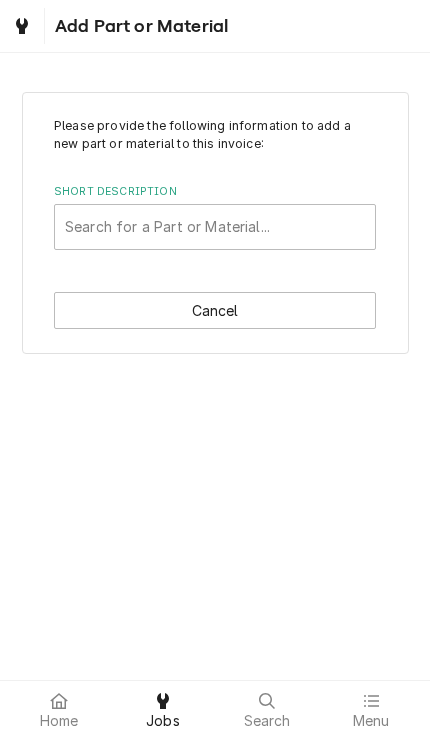 click at bounding box center (215, 227) 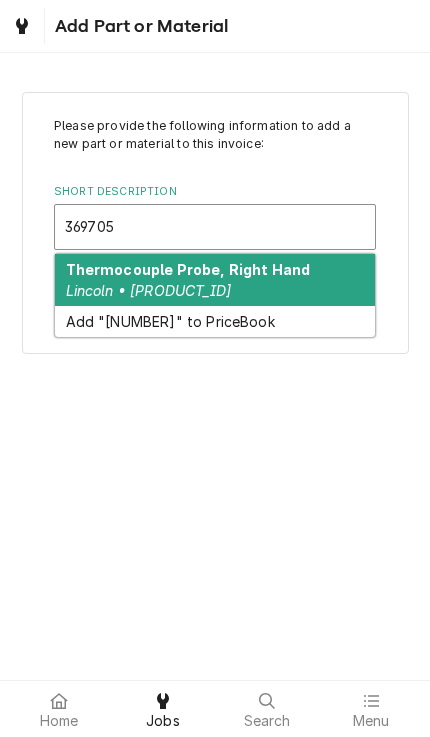 click on "Thermocouple Probe, Right Hand" at bounding box center [188, 269] 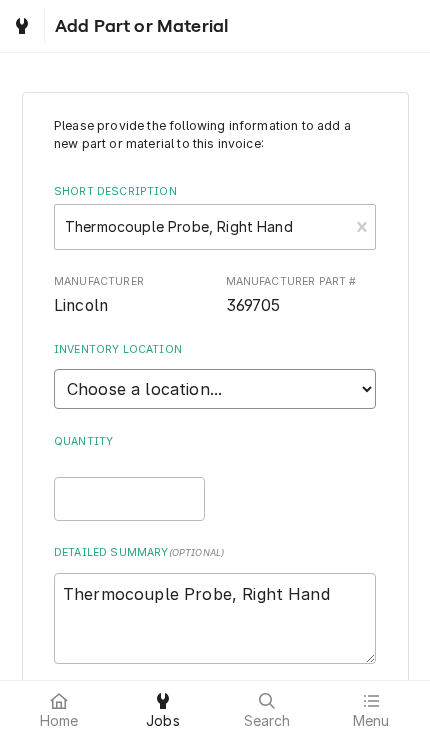 click on "Choose a location... QBD Warehouse" at bounding box center [215, 389] 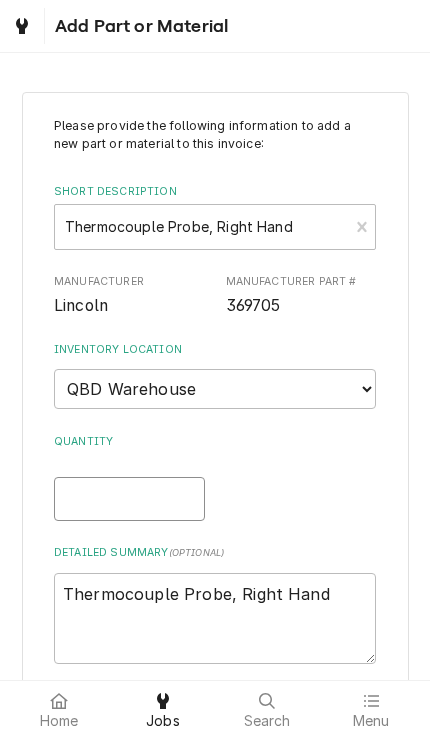 click on "Quantity" at bounding box center (129, 499) 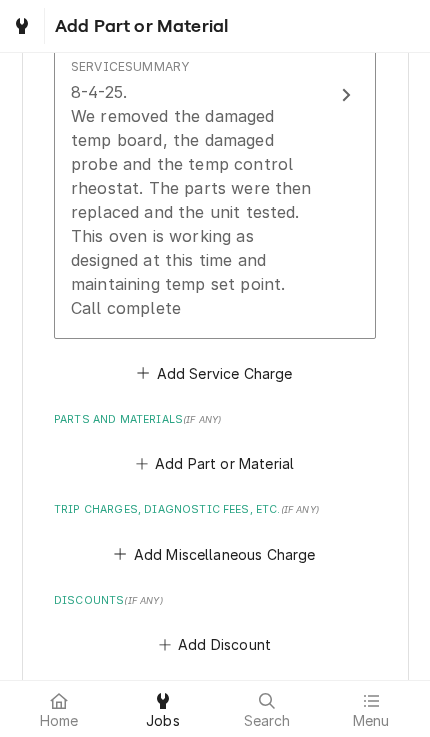 scroll, scrollTop: 806, scrollLeft: 0, axis: vertical 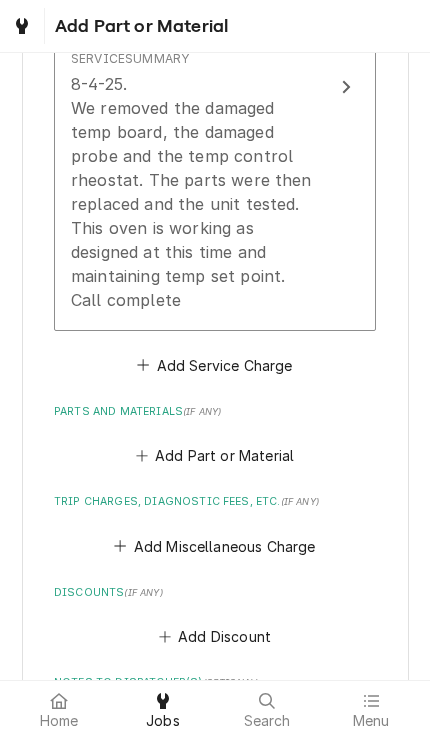click on "Add Part or Material" at bounding box center [214, 456] 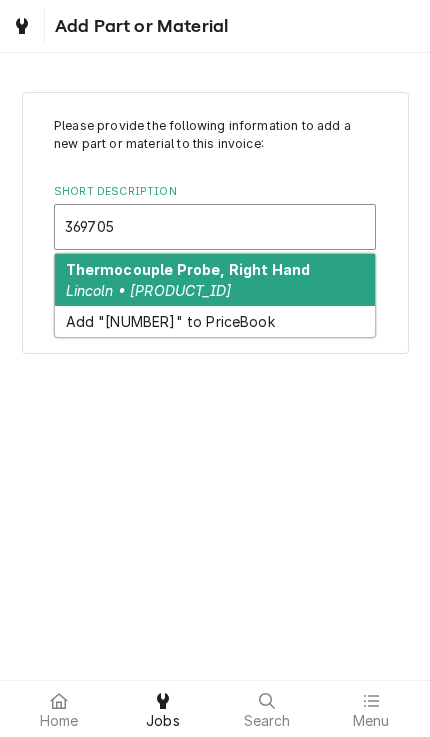click on "Thermocouple Probe, Right Hand Lincoln • 369705" at bounding box center [215, 280] 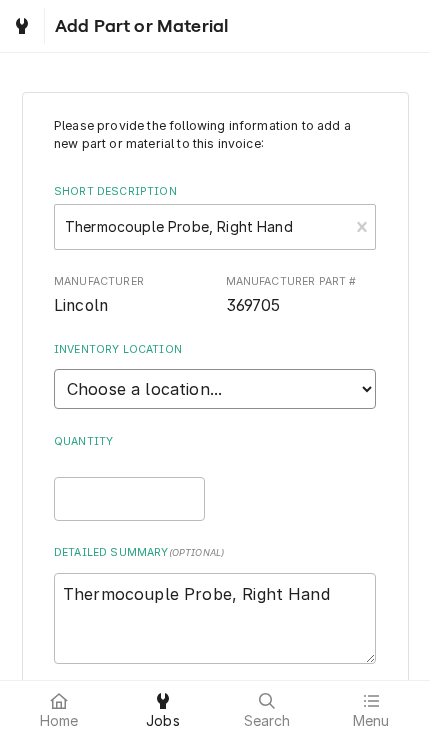 click on "Choose a location... QBD Warehouse" at bounding box center [215, 389] 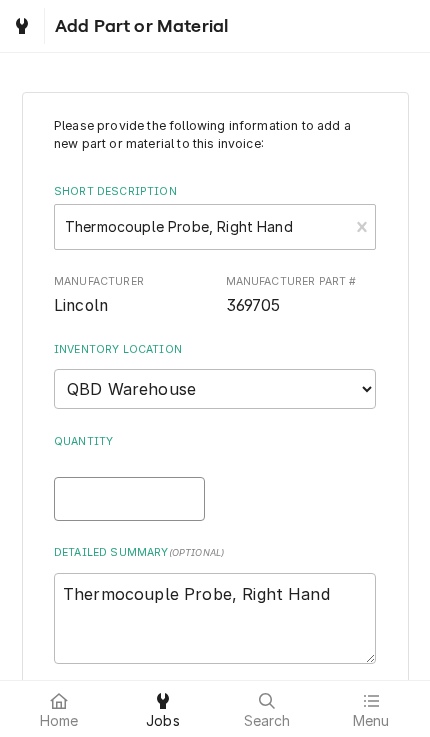 click on "Quantity" at bounding box center [129, 499] 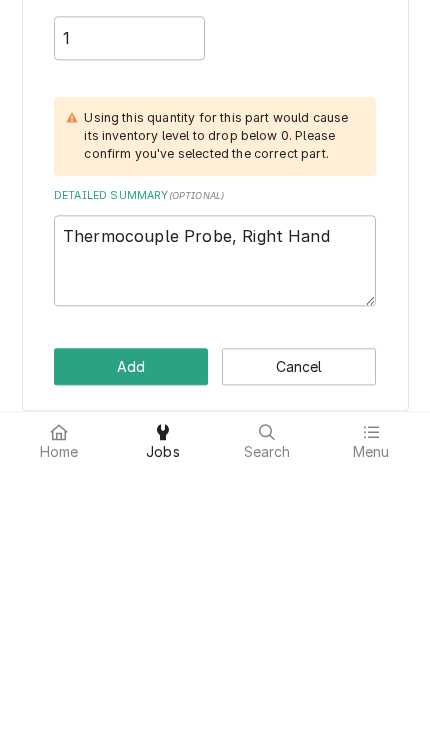 click on "Add" at bounding box center (131, 635) 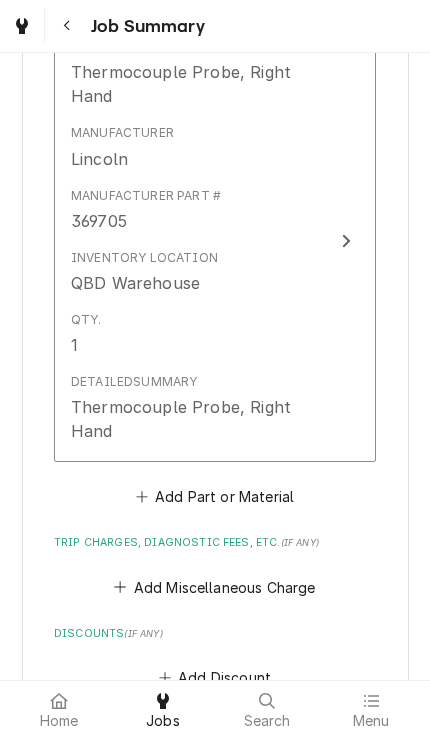 scroll, scrollTop: 1227, scrollLeft: 0, axis: vertical 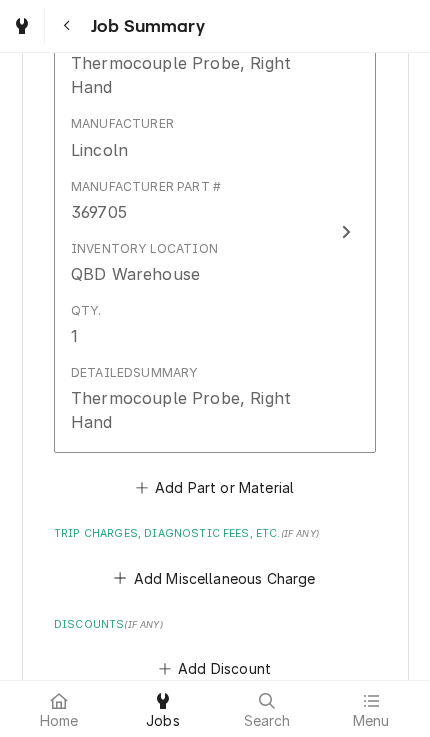 click on "Add Part or Material" at bounding box center (214, 488) 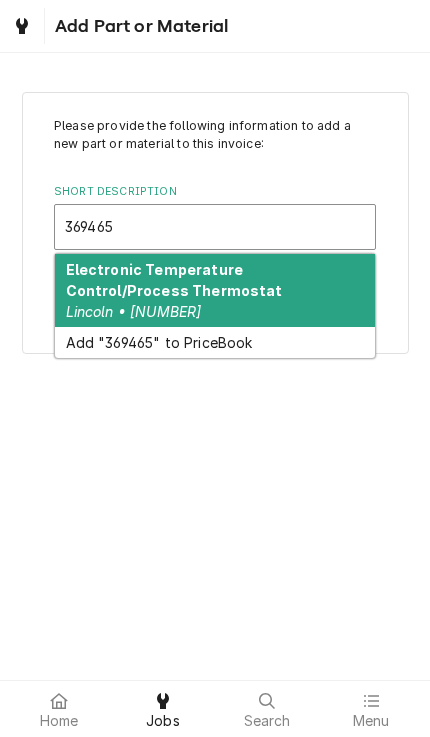 click on "Electronic Temperature Control/Process Thermostat" at bounding box center [174, 280] 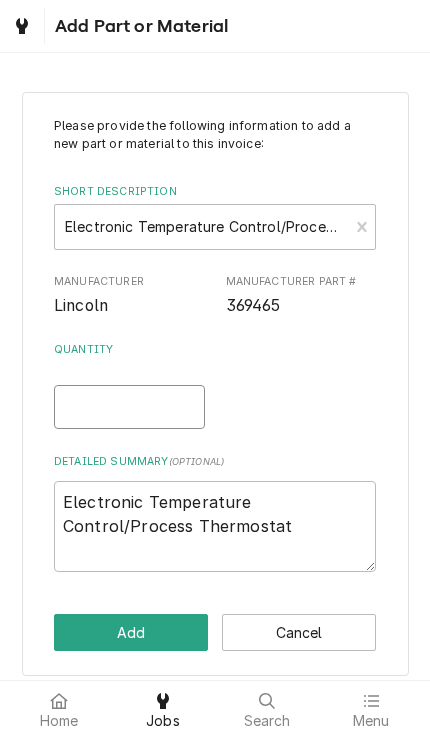 click on "Quantity" at bounding box center [129, 407] 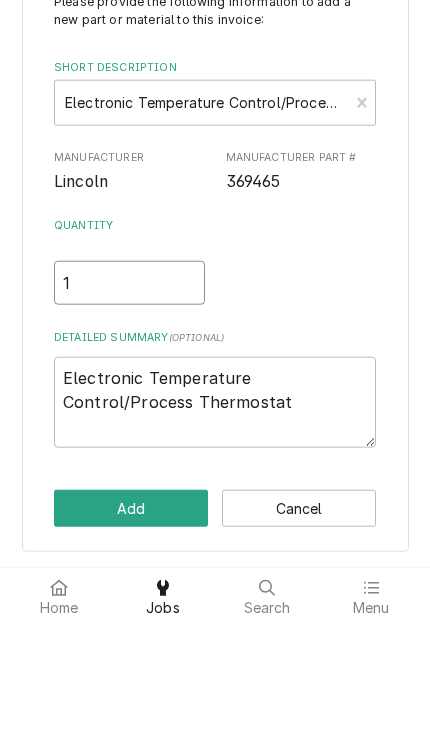 scroll, scrollTop: 10, scrollLeft: 0, axis: vertical 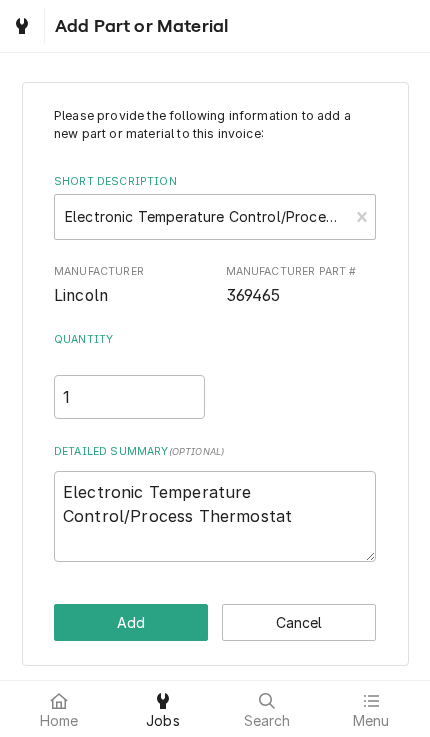 click on "Add" at bounding box center (131, 622) 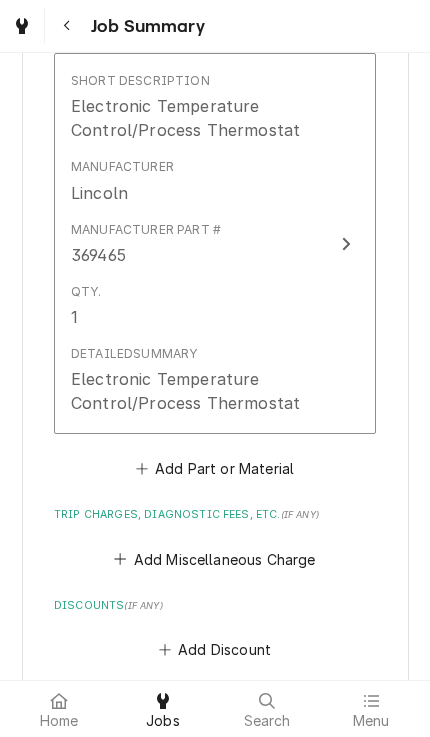 scroll, scrollTop: 1639, scrollLeft: 0, axis: vertical 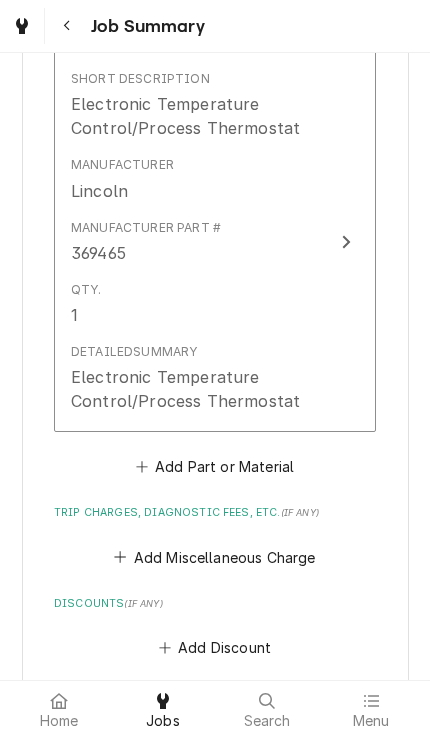click on "Add Part or Material" at bounding box center [214, 467] 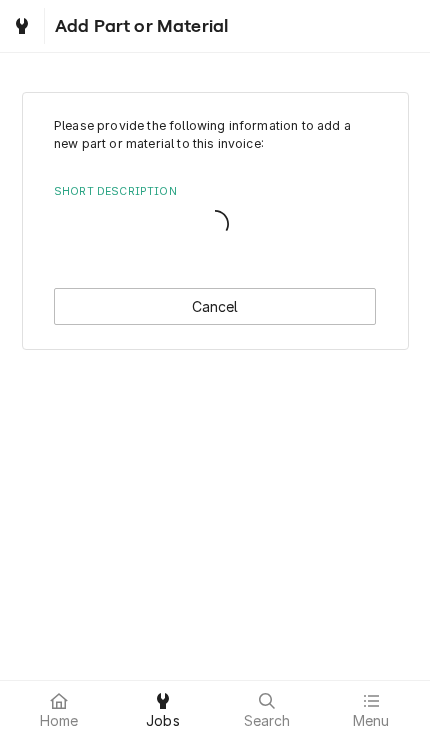 scroll, scrollTop: 0, scrollLeft: 0, axis: both 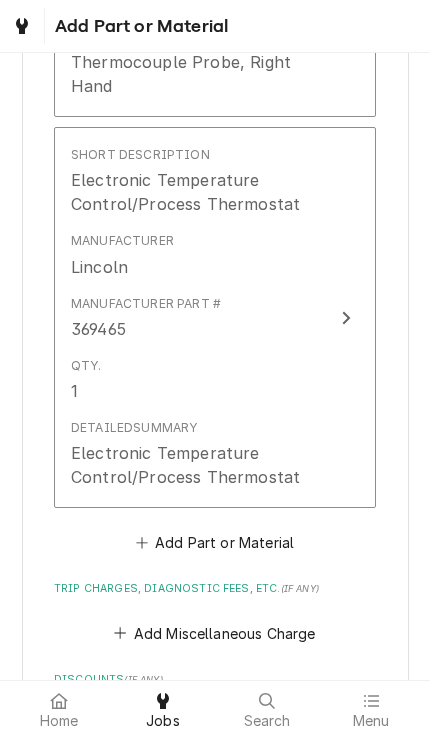 click on "Add Part or Material" at bounding box center [214, 543] 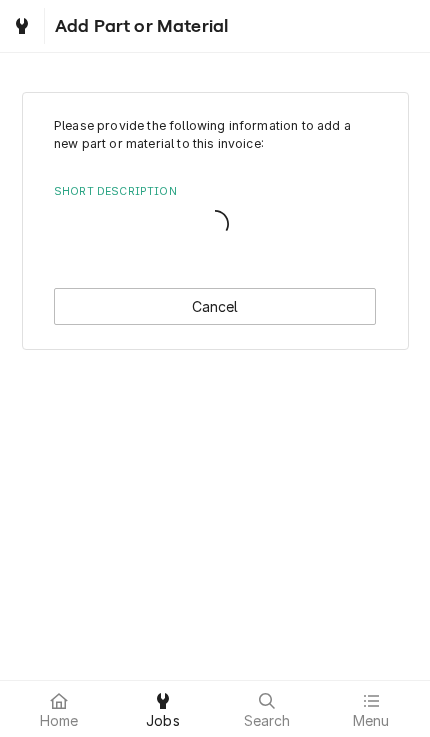 scroll, scrollTop: 0, scrollLeft: 0, axis: both 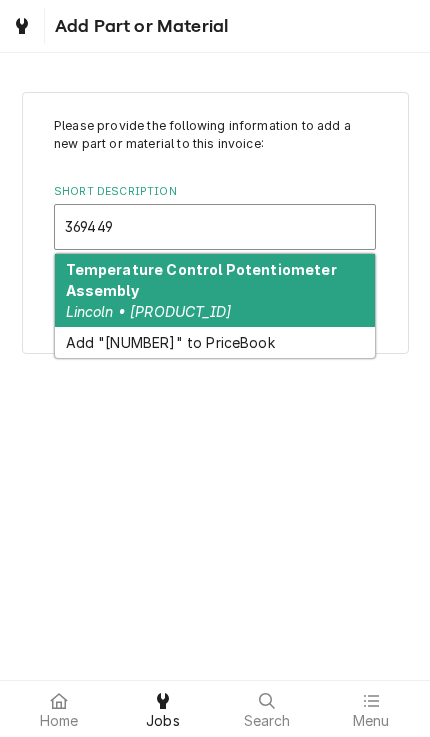 click on "Temperature Control Potentiometer Assembly" at bounding box center [201, 280] 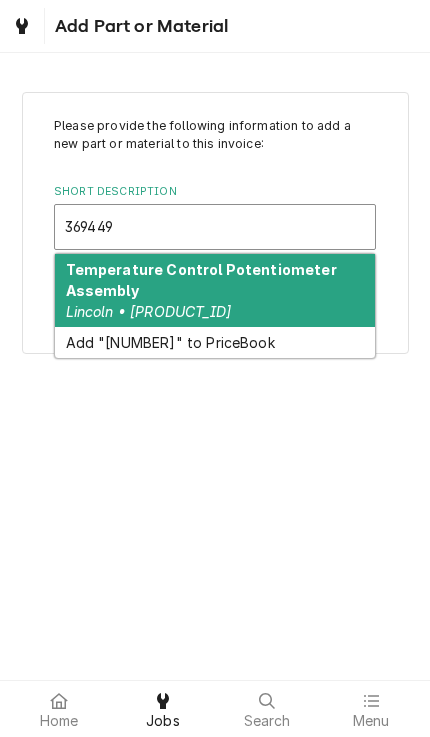 click on "Temperature Control Potentiometer Assembly" at bounding box center [201, 280] 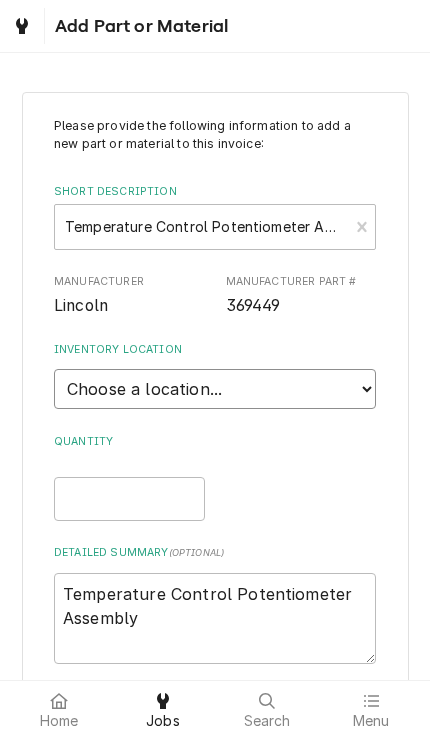 click on "Choose a location... QBD Warehouse" at bounding box center [215, 389] 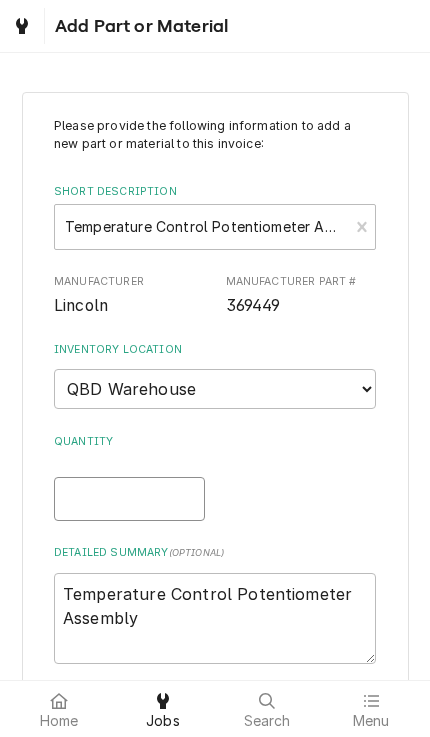 click on "Quantity" at bounding box center [129, 499] 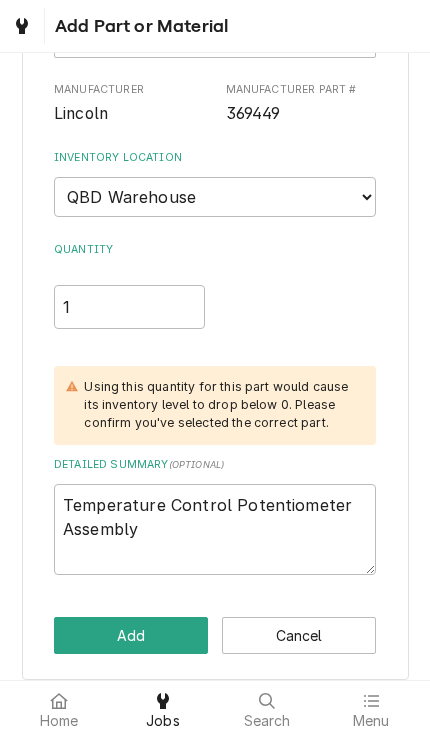 click on "Add" at bounding box center [131, 635] 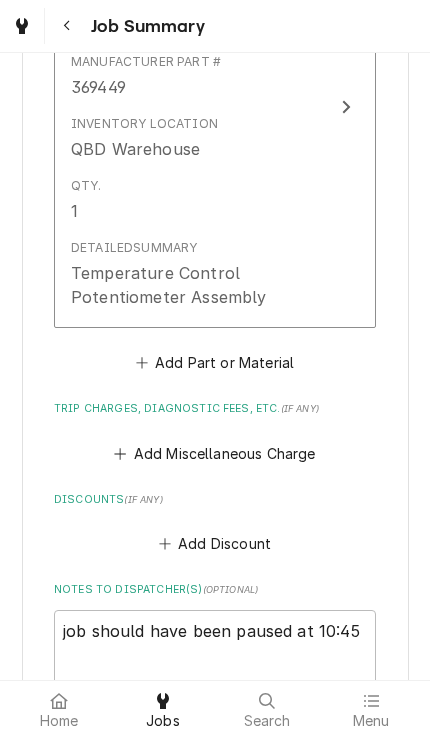 scroll, scrollTop: 2211, scrollLeft: 0, axis: vertical 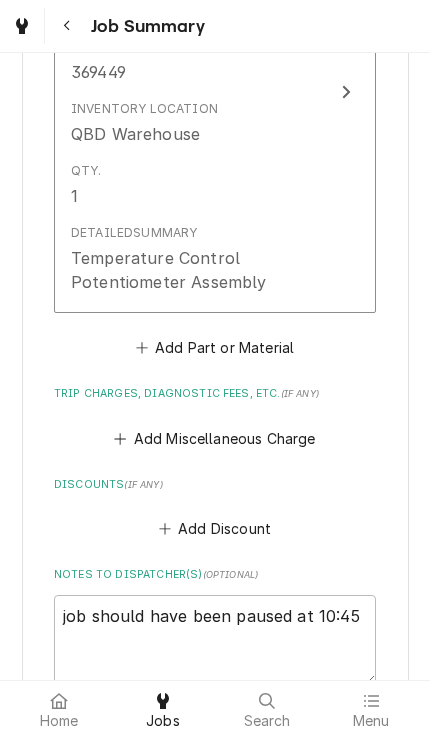 click on "Add Miscellaneous Charge" at bounding box center (215, 438) 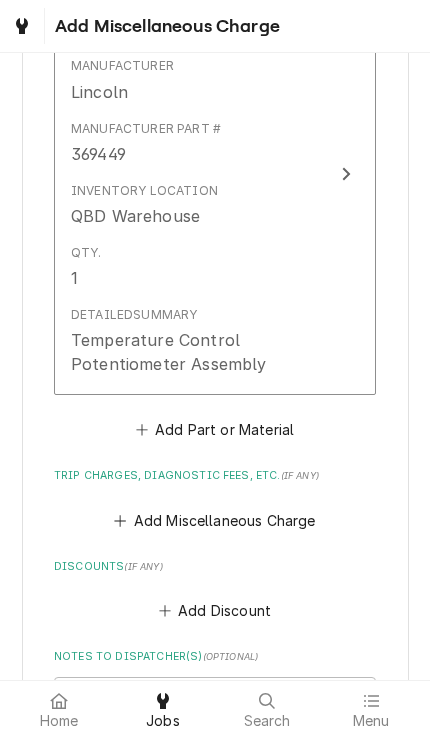 scroll, scrollTop: 2140, scrollLeft: 0, axis: vertical 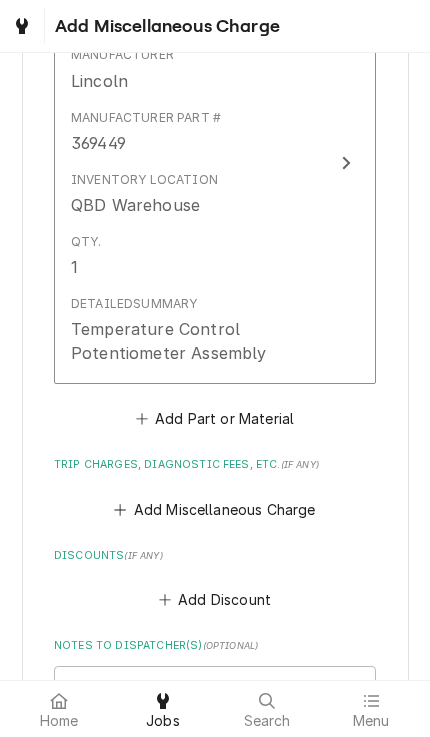 click on "Add Miscellaneous Charge" at bounding box center (215, 509) 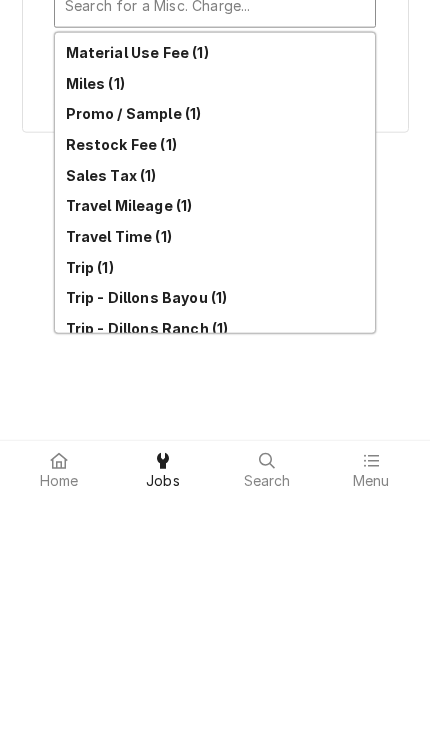 scroll, scrollTop: 427, scrollLeft: 0, axis: vertical 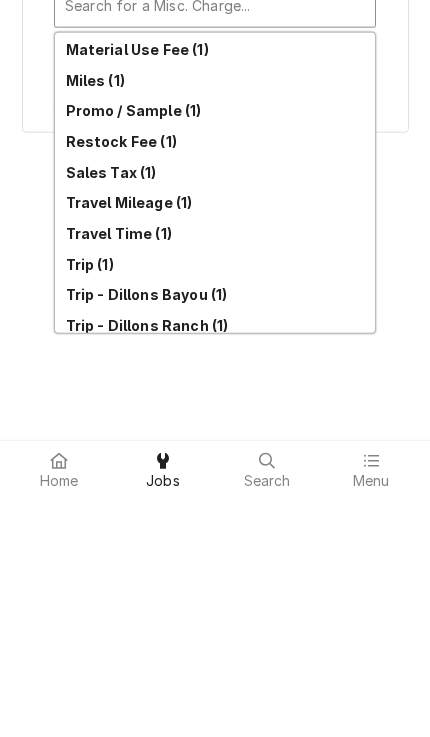click on "Trip (1)" at bounding box center [215, 504] 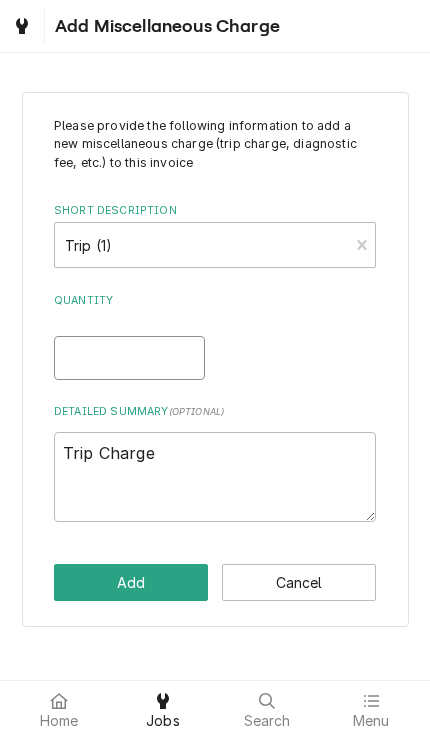click on "Quantity" at bounding box center (129, 358) 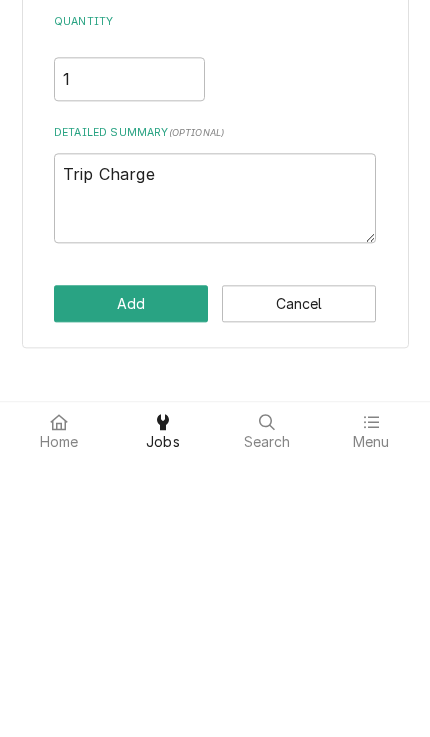 click on "Add" at bounding box center [131, 582] 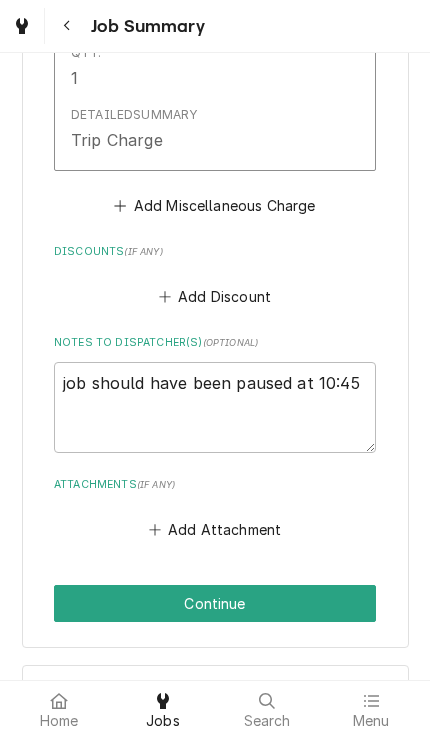 scroll, scrollTop: 2858, scrollLeft: 0, axis: vertical 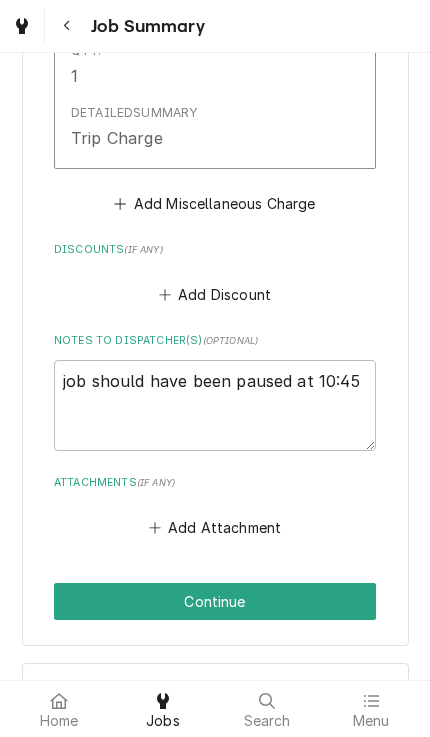 click on "Continue" at bounding box center [215, 601] 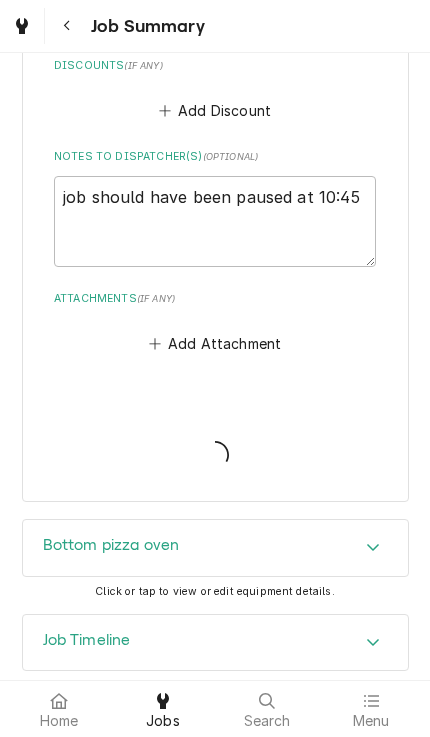 scroll, scrollTop: 3040, scrollLeft: 0, axis: vertical 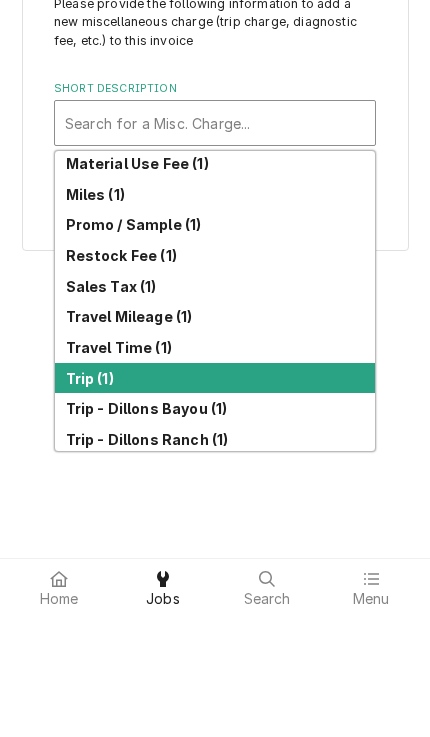 click on "Trip (1)" at bounding box center (215, 500) 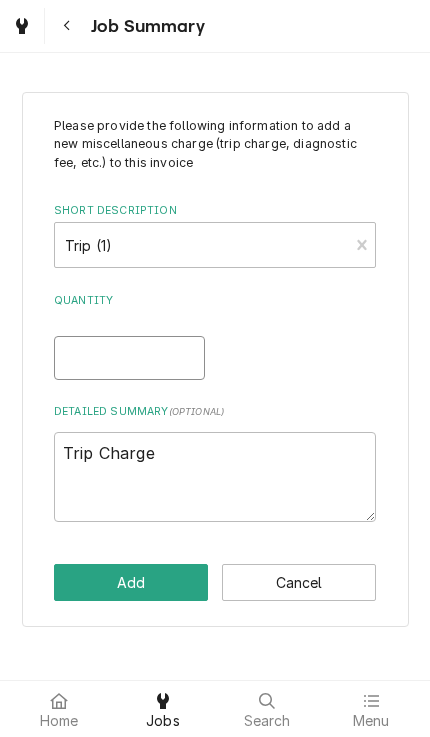 click on "Quantity" at bounding box center (129, 358) 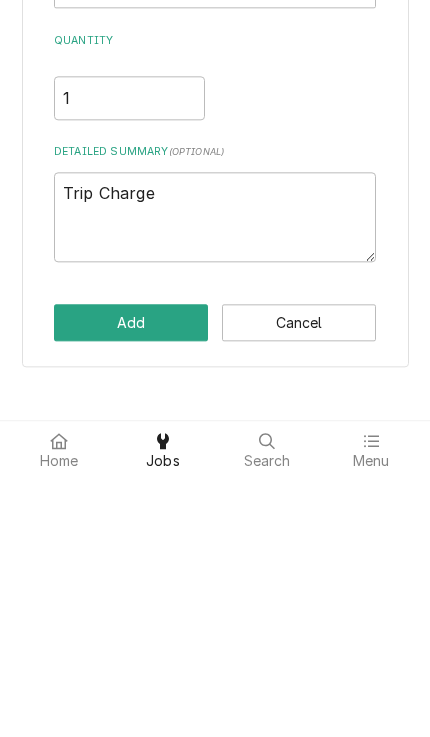 click on "Add" at bounding box center (131, 582) 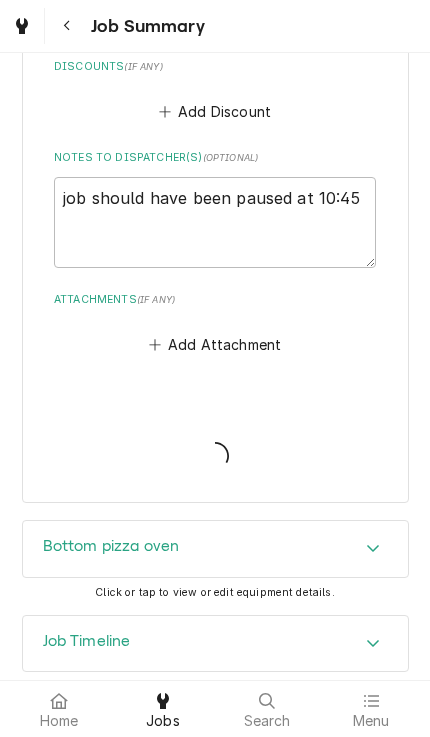 scroll, scrollTop: 2846, scrollLeft: 0, axis: vertical 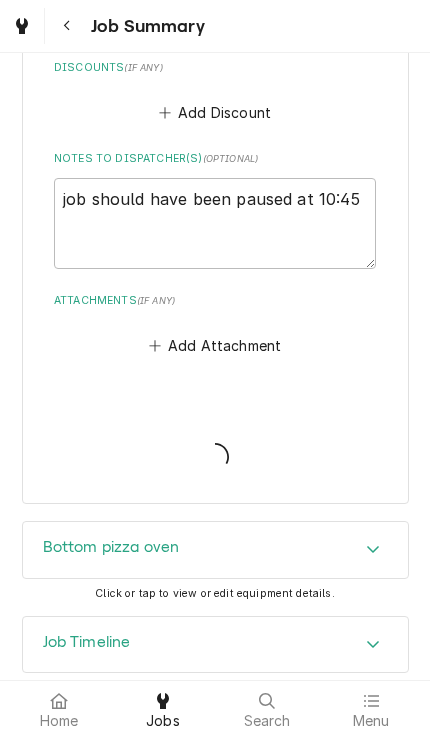 click at bounding box center [59, 701] 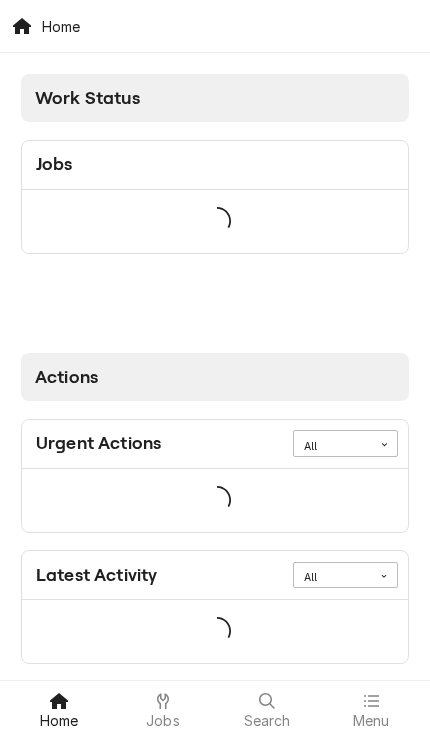 scroll, scrollTop: 0, scrollLeft: 0, axis: both 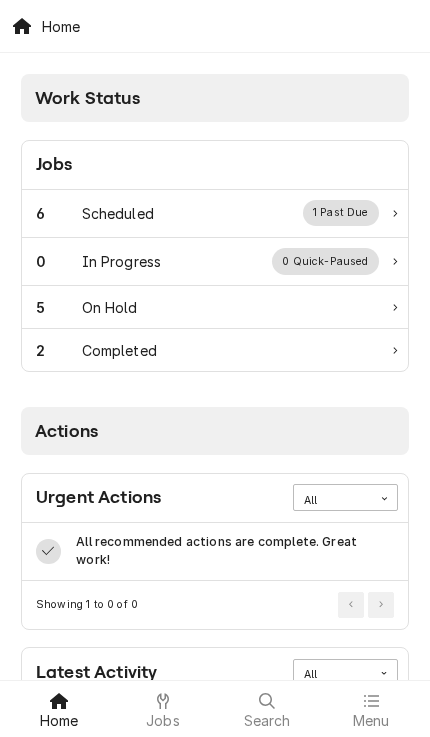click on "6" at bounding box center [59, 213] 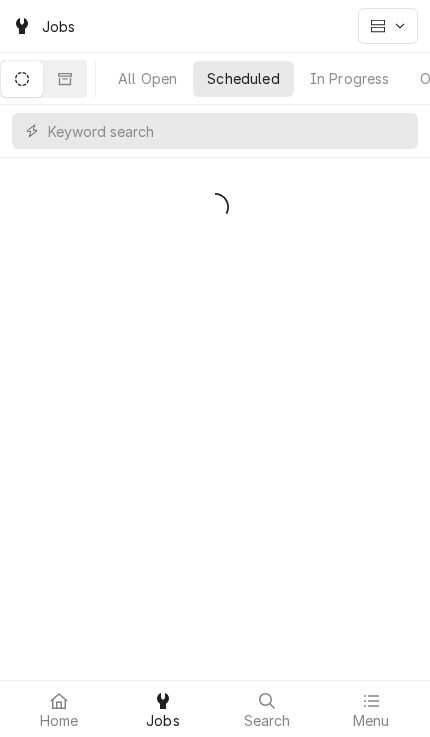 scroll, scrollTop: 0, scrollLeft: 0, axis: both 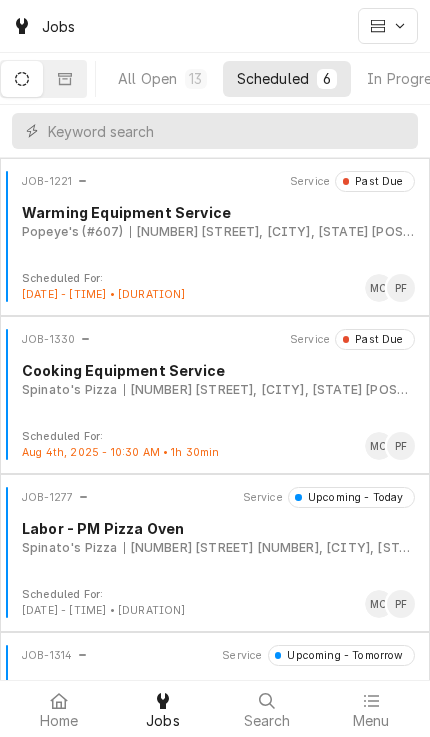 click on "JOB-1330 Service Past Due Cooking Equipment Service Spinato's Pizza [NUMBER] [STREET], [CITY], [STATE] [POSTAL_CODE]" at bounding box center (215, 379) 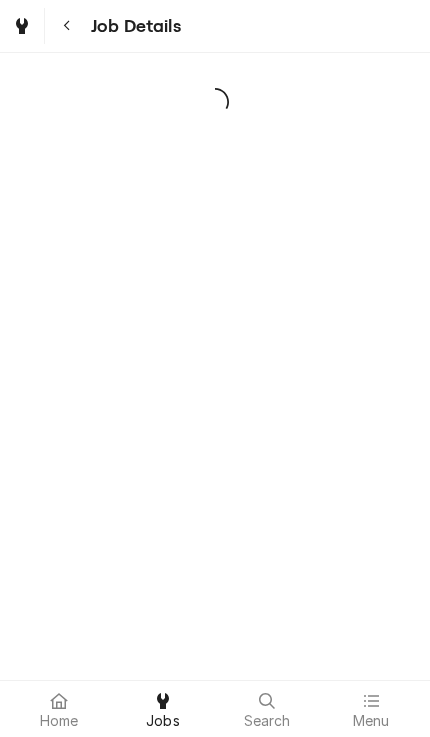scroll, scrollTop: 0, scrollLeft: 0, axis: both 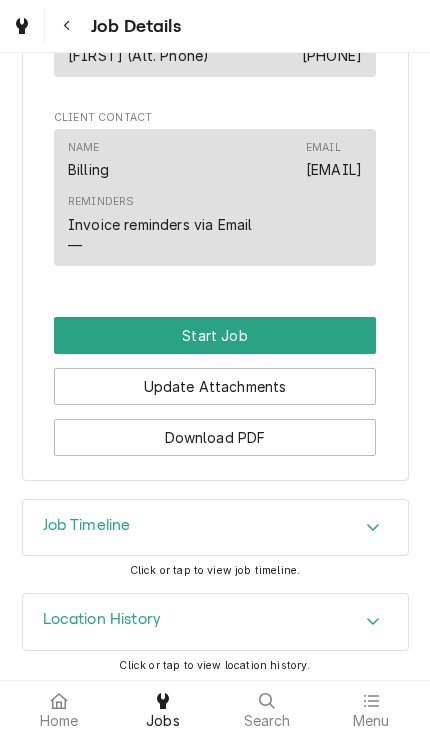 click on "Start Job" at bounding box center [215, 335] 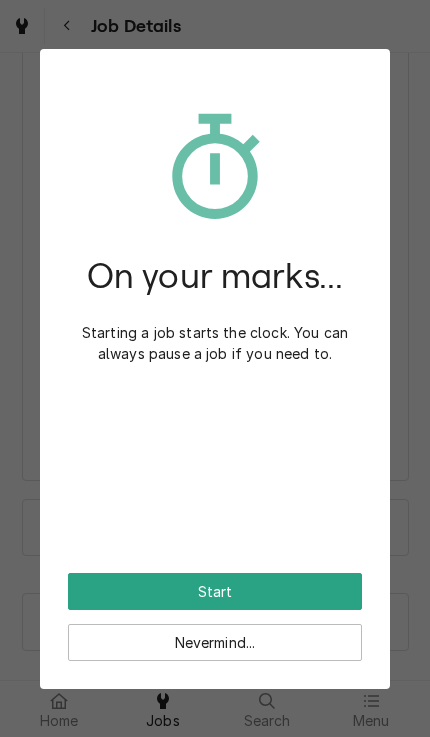 click on "Start" at bounding box center (215, 591) 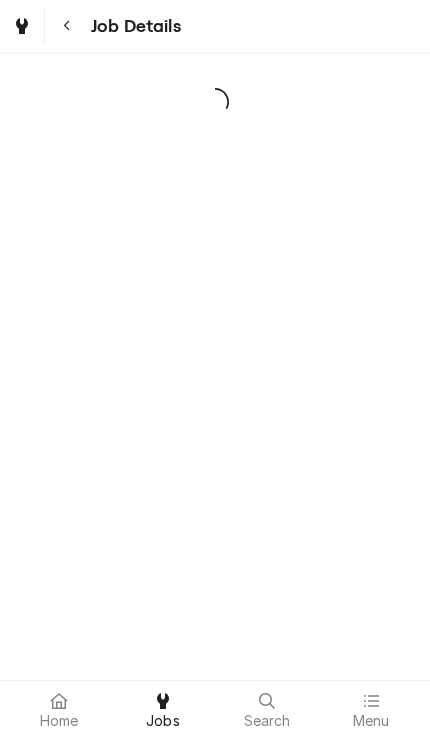 scroll, scrollTop: 0, scrollLeft: 0, axis: both 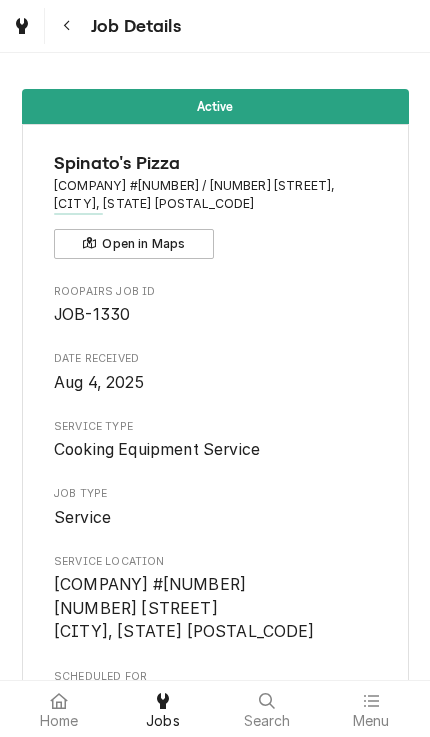 click on "Roopairs Job ID JOB-1330 Date Received Aug 4, 2025 Service Type Cooking Equipment Service Job Type Service Service Location Spinato's #3
5509 N 7th St
Phoenix, AZ 85014 Scheduled For Mon, Aug 4th, 2025 - 10:30 AM Started On Mon, Aug 4th, 2025 - 10:47 AM Active On Mon, Aug 4th, 2025 - 10:47 AM Last Modified Mon, Aug 4th, 2025 - 10:47 AM Estimated Job Duration 1h 30min Assigned Technician(s) Mike Caster Phil Fry Reason For Call water valve and indicator knob for pasta cooker Priority No Priority Job Reporter Name Josh Phone (602) 465-2012 Email jvogelsang@spinatospizza.com Job Contact Name Todd (Alt. Phone) Phone (602) 930-6857 Client Contact Name Billing Email billing@spinatospizza.com Reminders Invoice reminders via Email —" at bounding box center [215, 967] 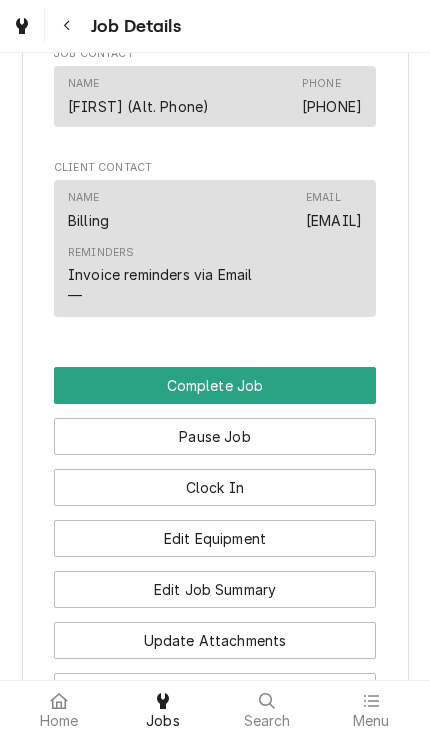 scroll, scrollTop: 1332, scrollLeft: 0, axis: vertical 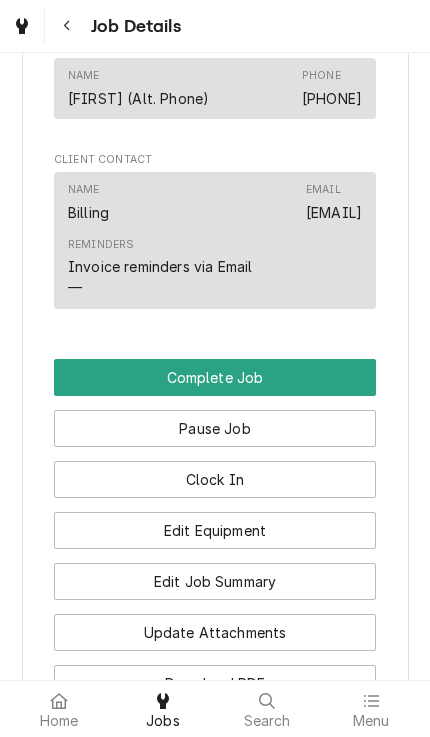 click on "Edit Equipment" at bounding box center (215, 530) 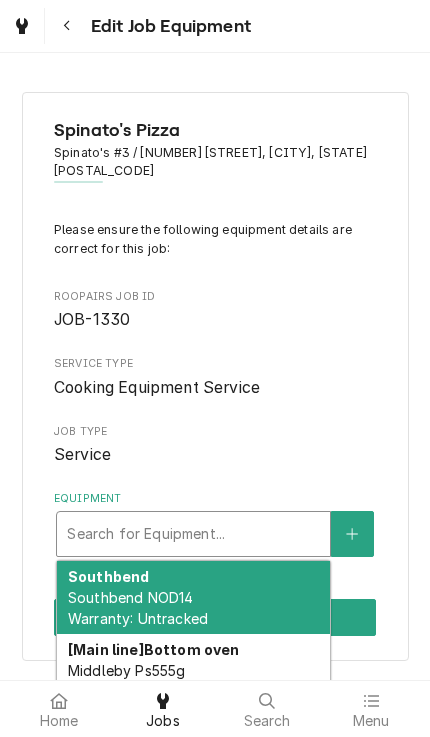 scroll, scrollTop: 262, scrollLeft: 0, axis: vertical 